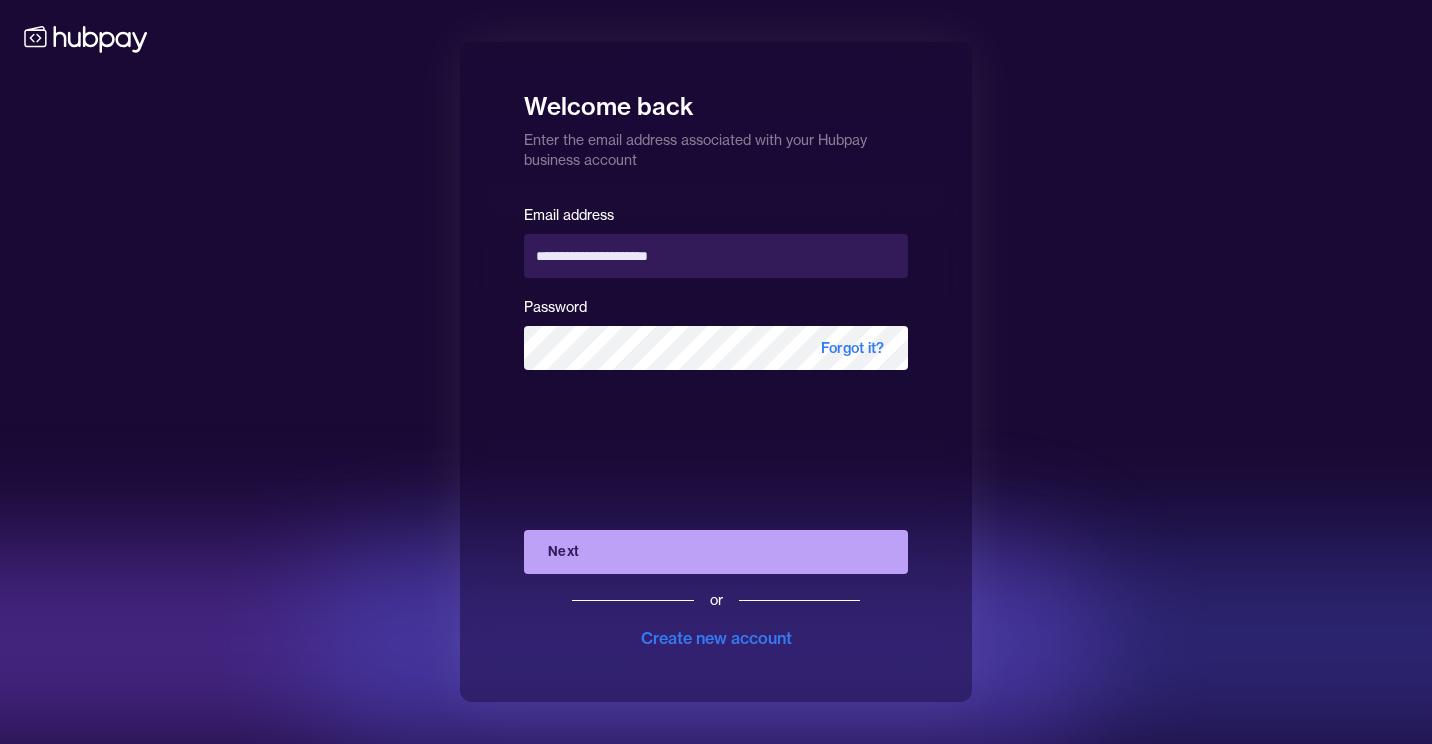 click on "Next" at bounding box center [716, 552] 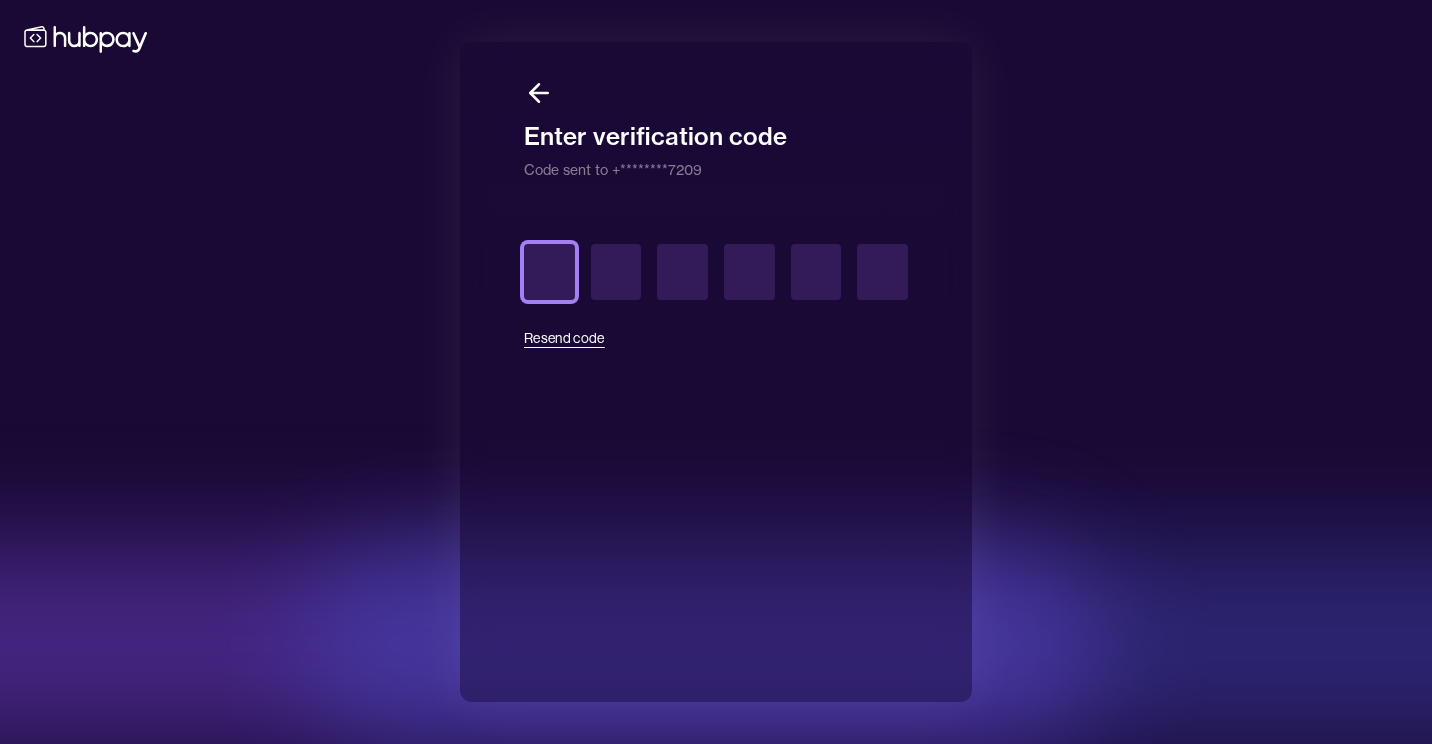 type on "*" 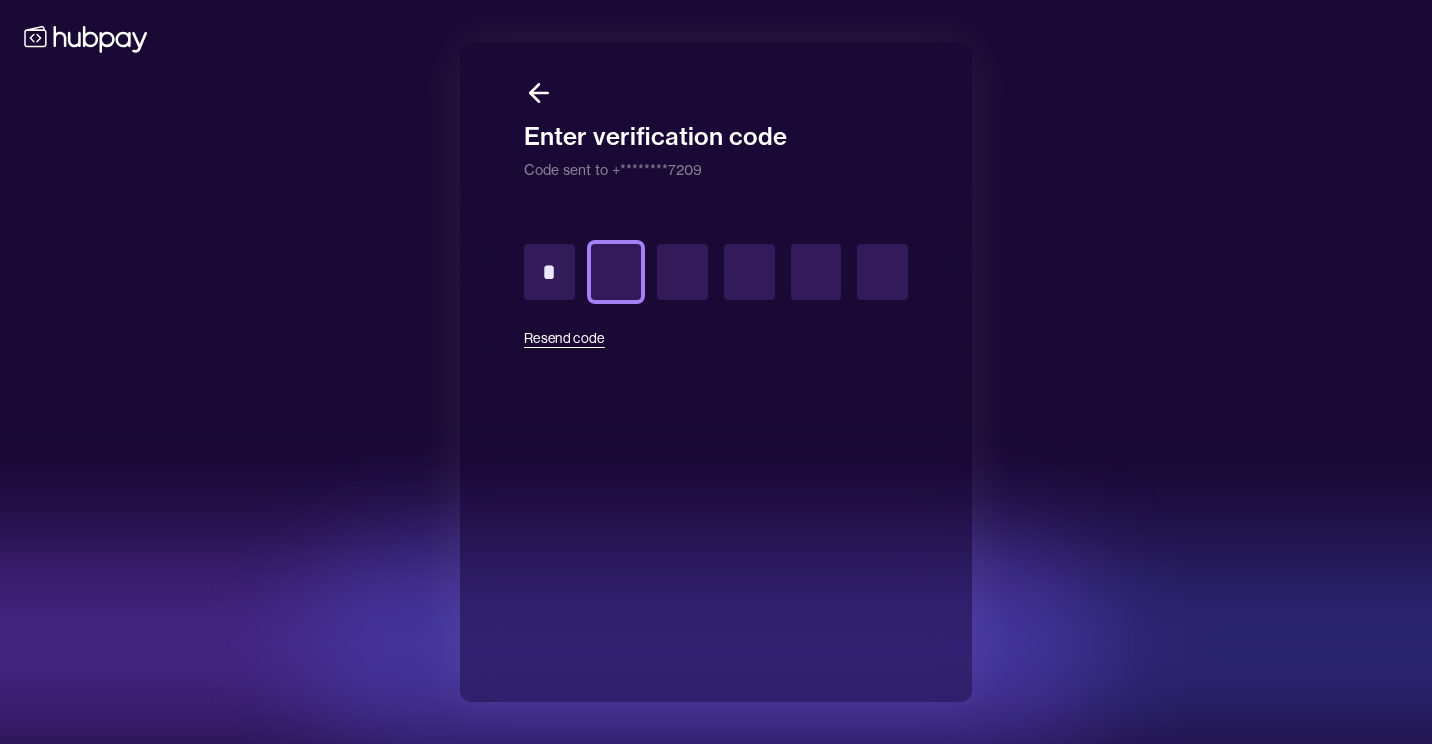 type on "*" 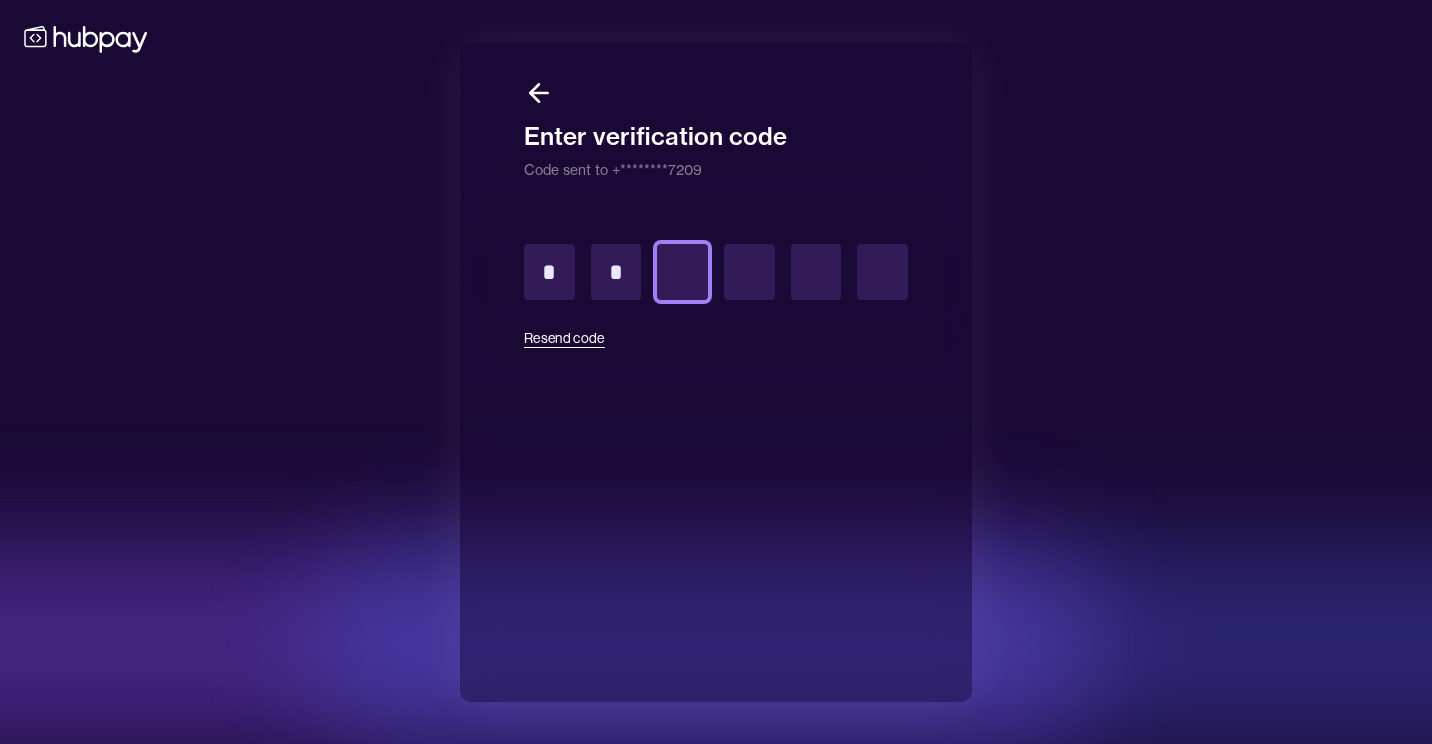 type on "*" 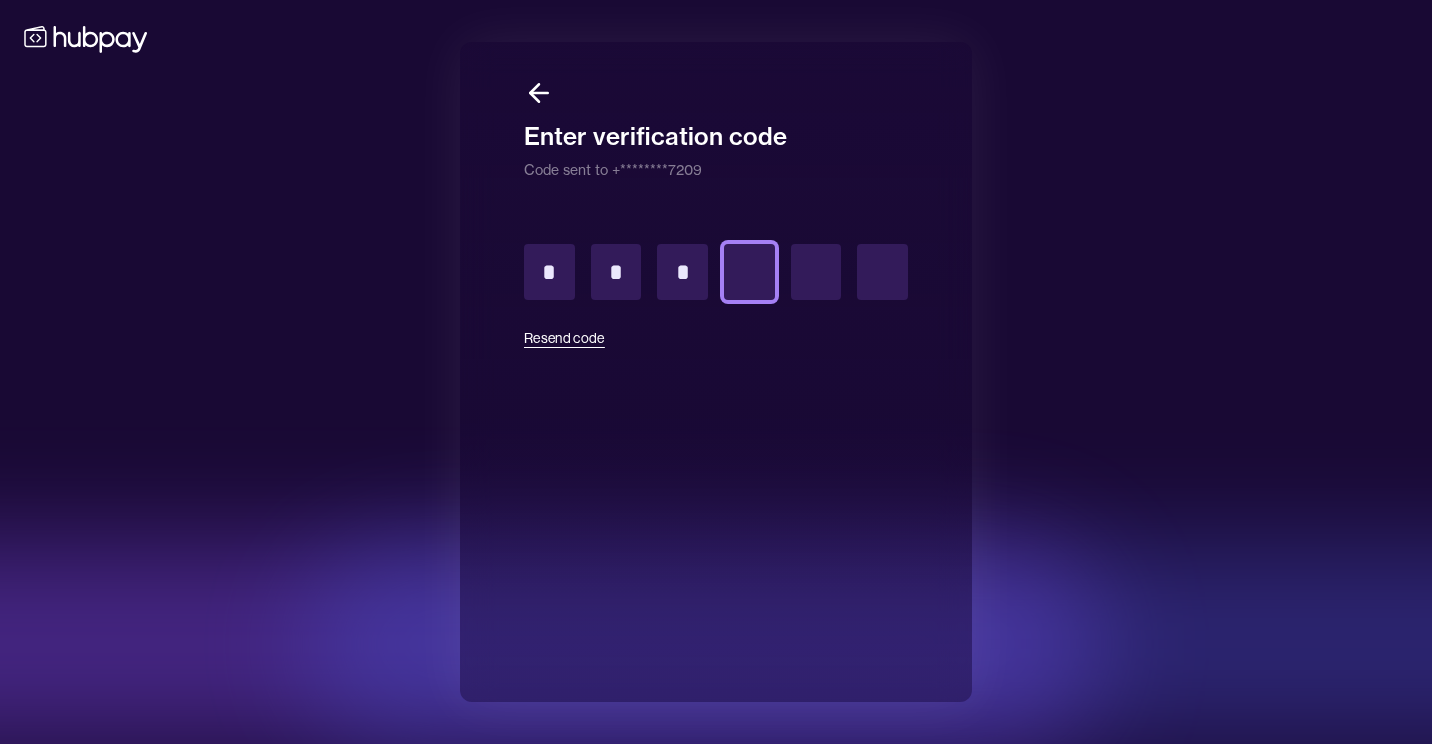 type on "*" 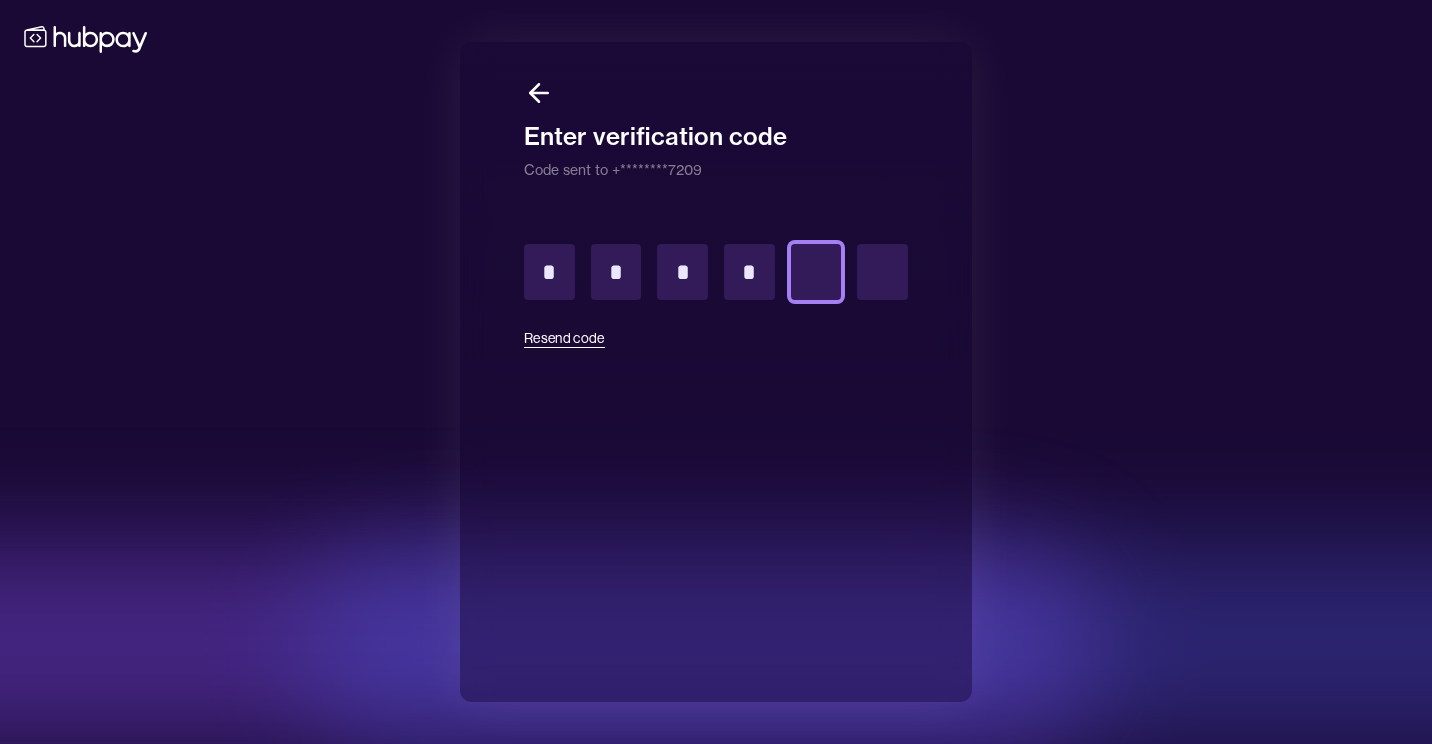 type on "*" 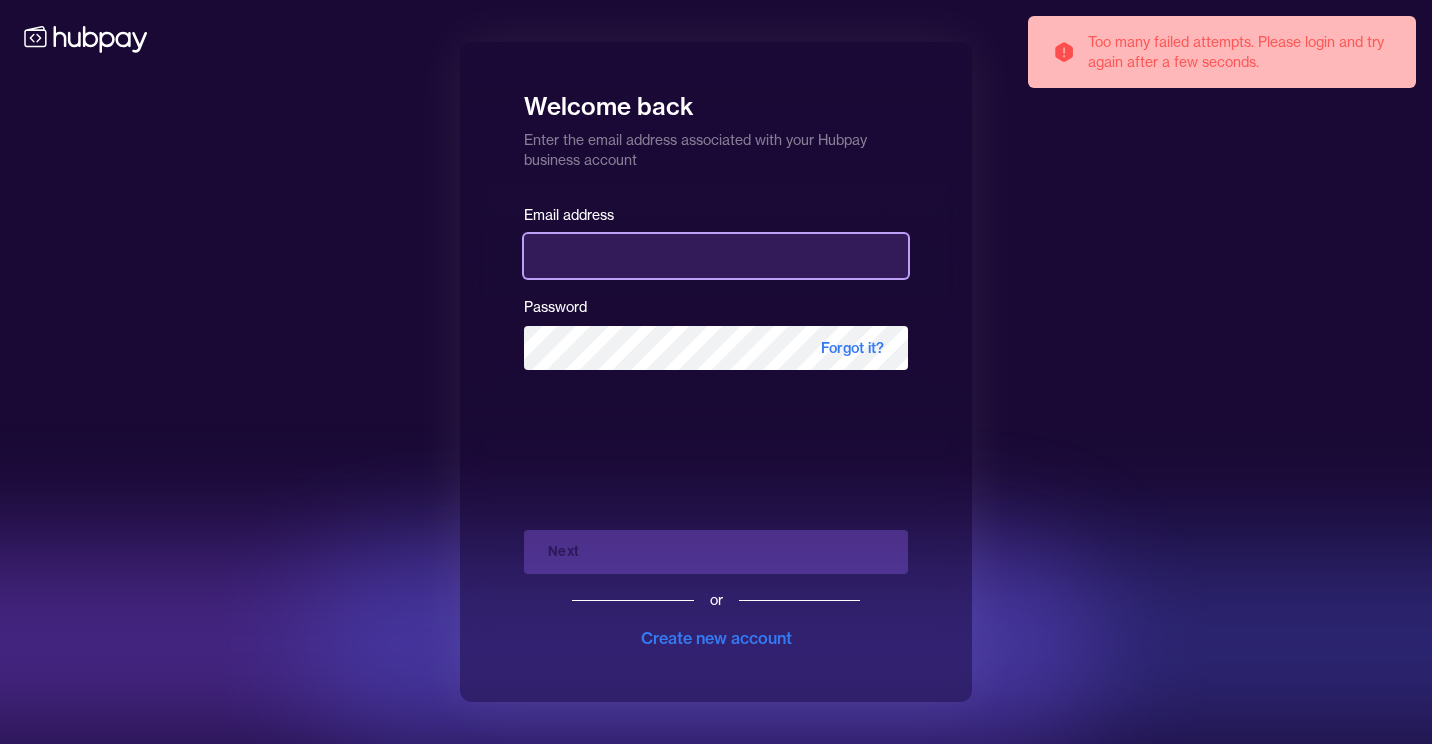 type on "**********" 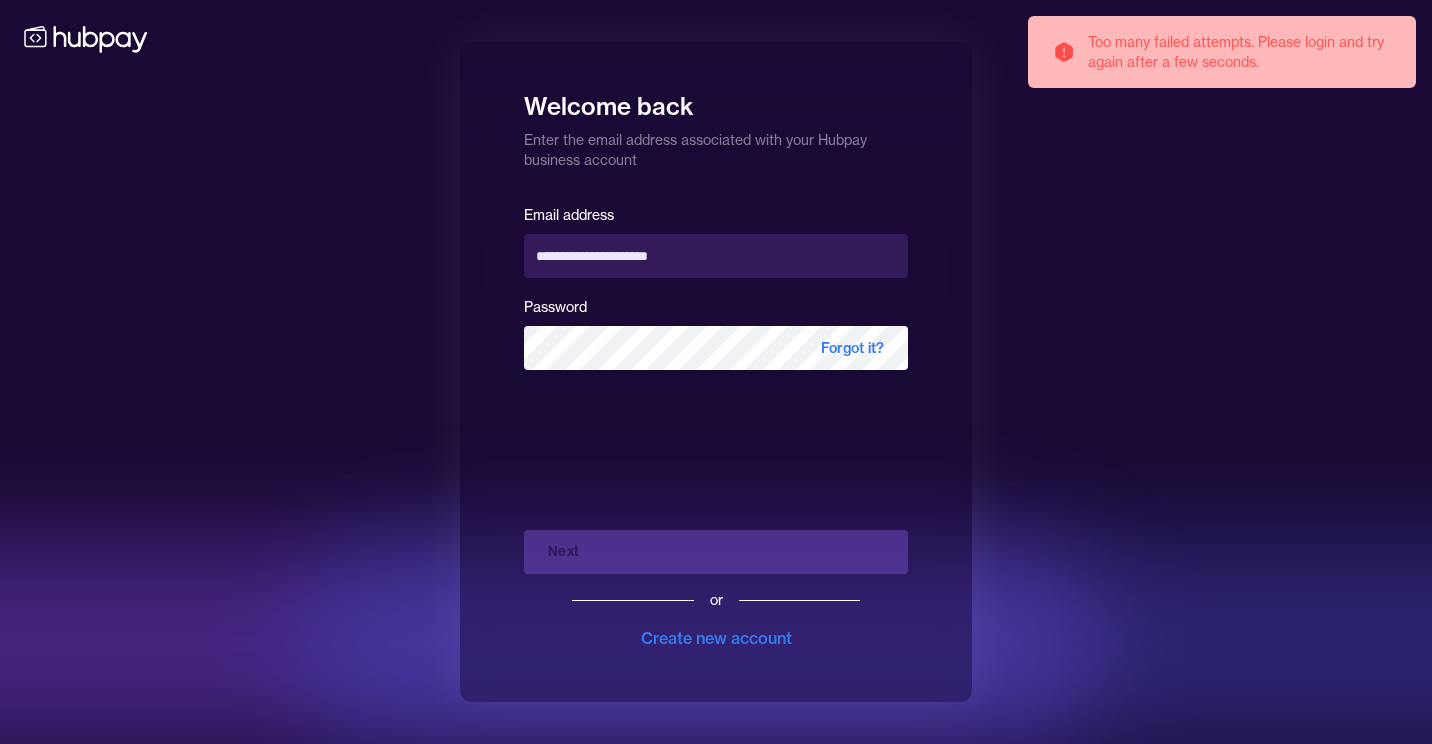 click on "Next or Create new account" at bounding box center [716, 582] 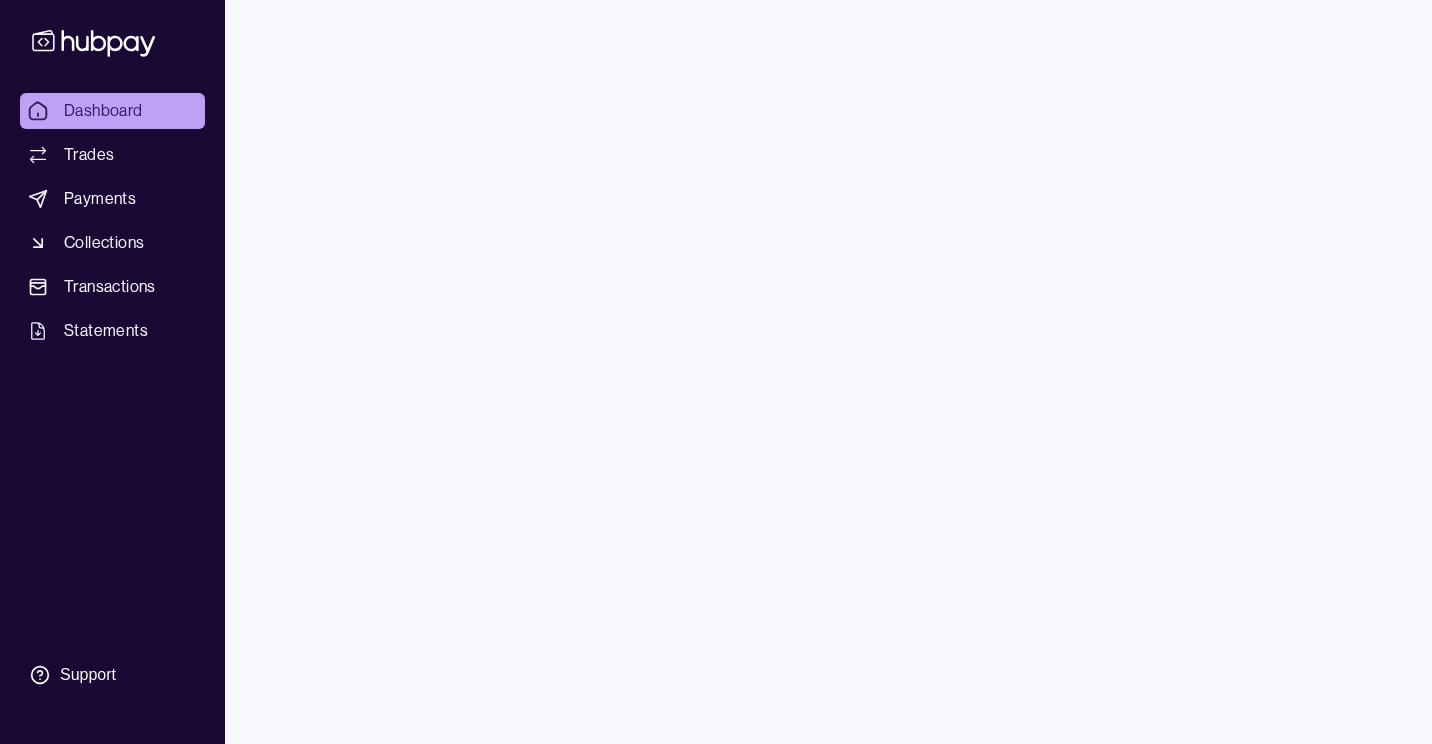scroll, scrollTop: 0, scrollLeft: 0, axis: both 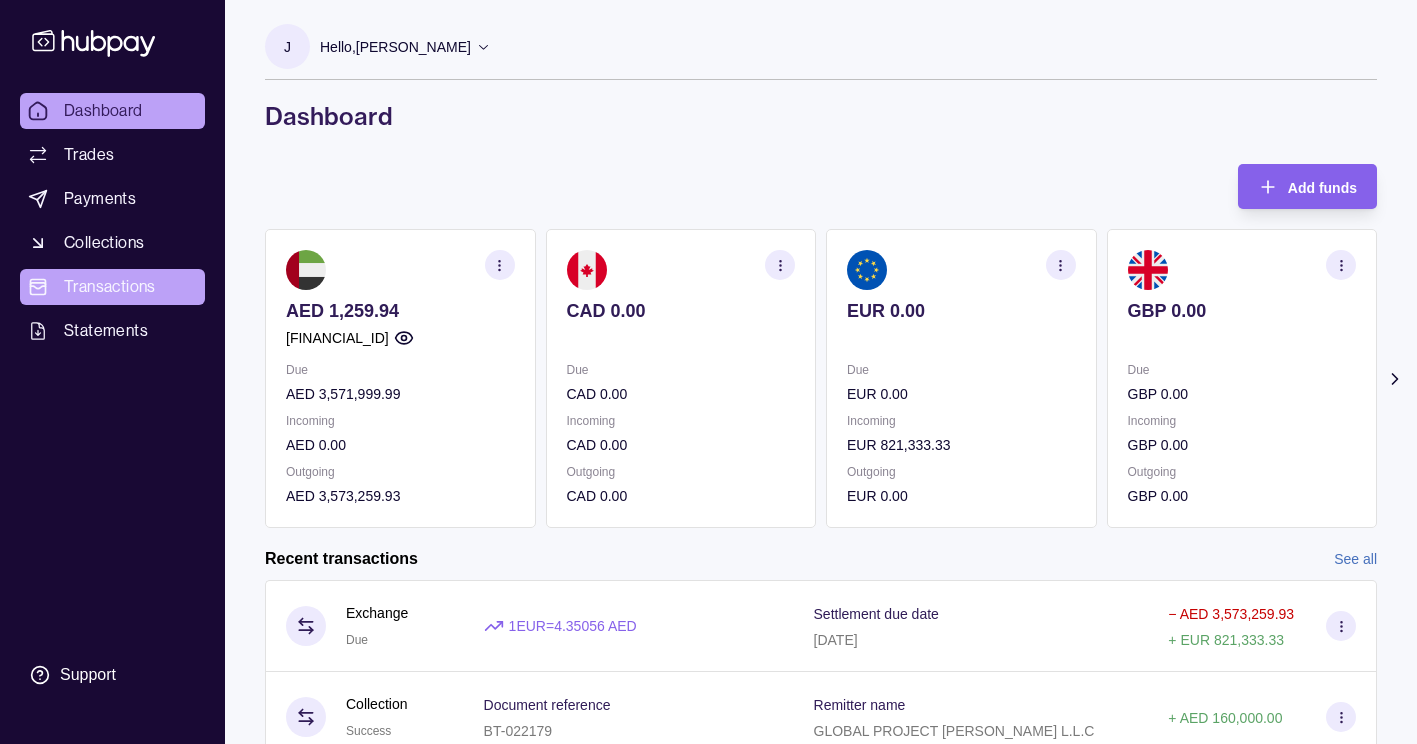 click on "Transactions" at bounding box center [110, 287] 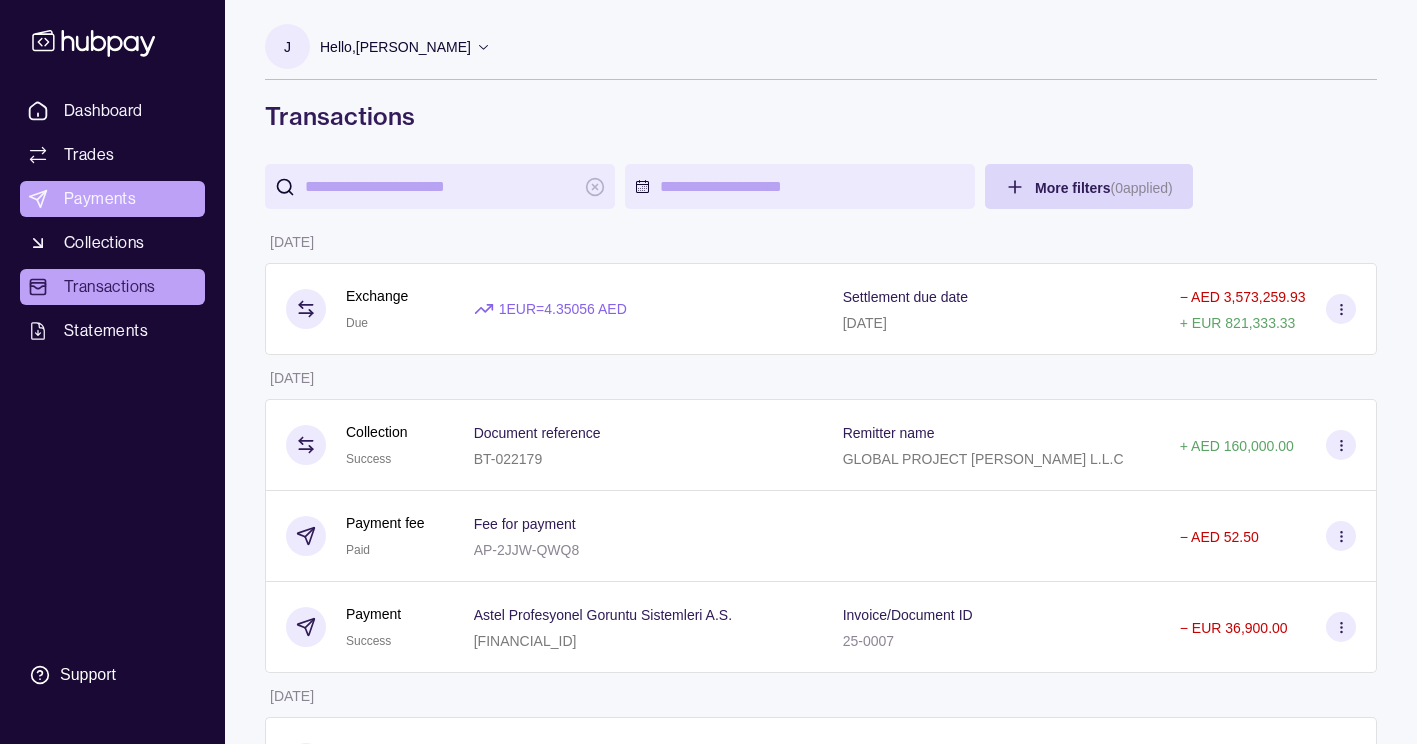 click on "Payments" at bounding box center [100, 199] 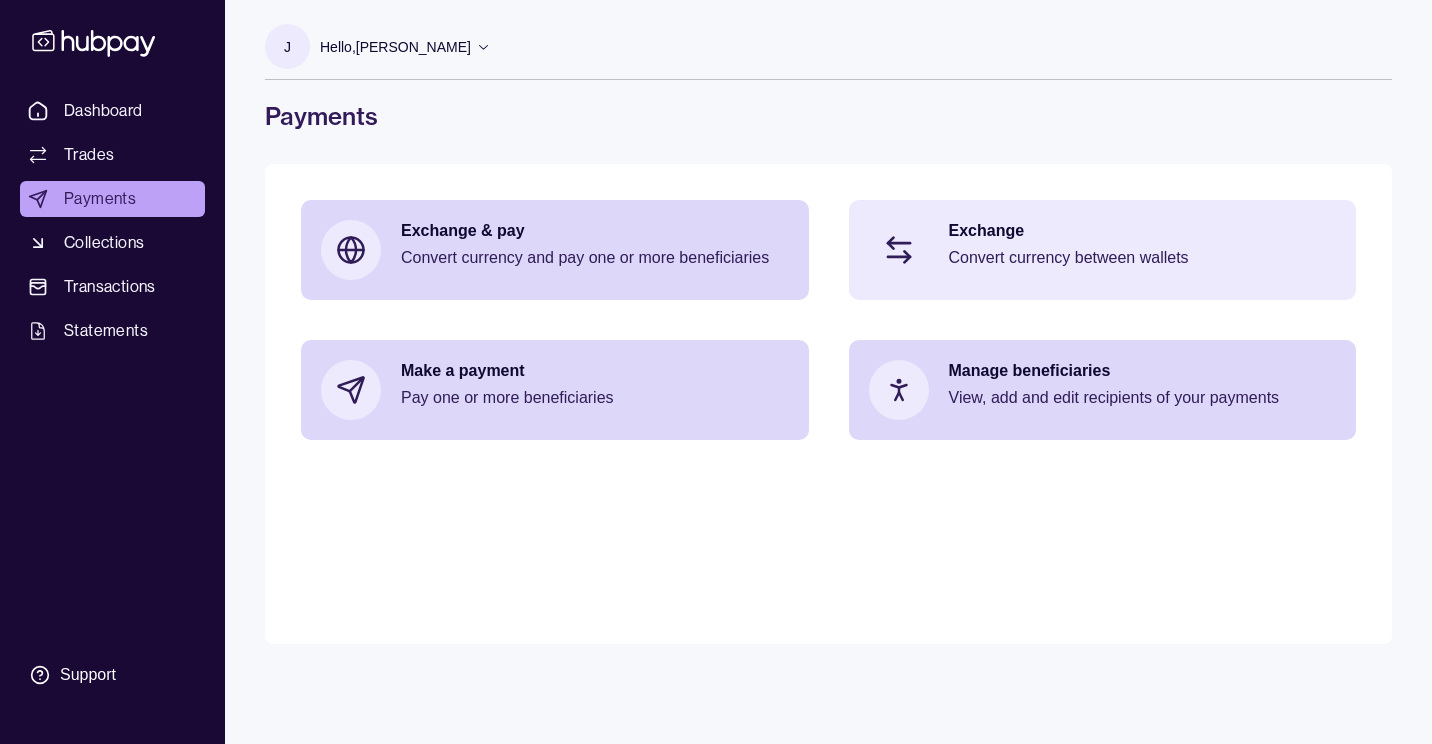 click on "Convert currency between wallets" at bounding box center [1143, 258] 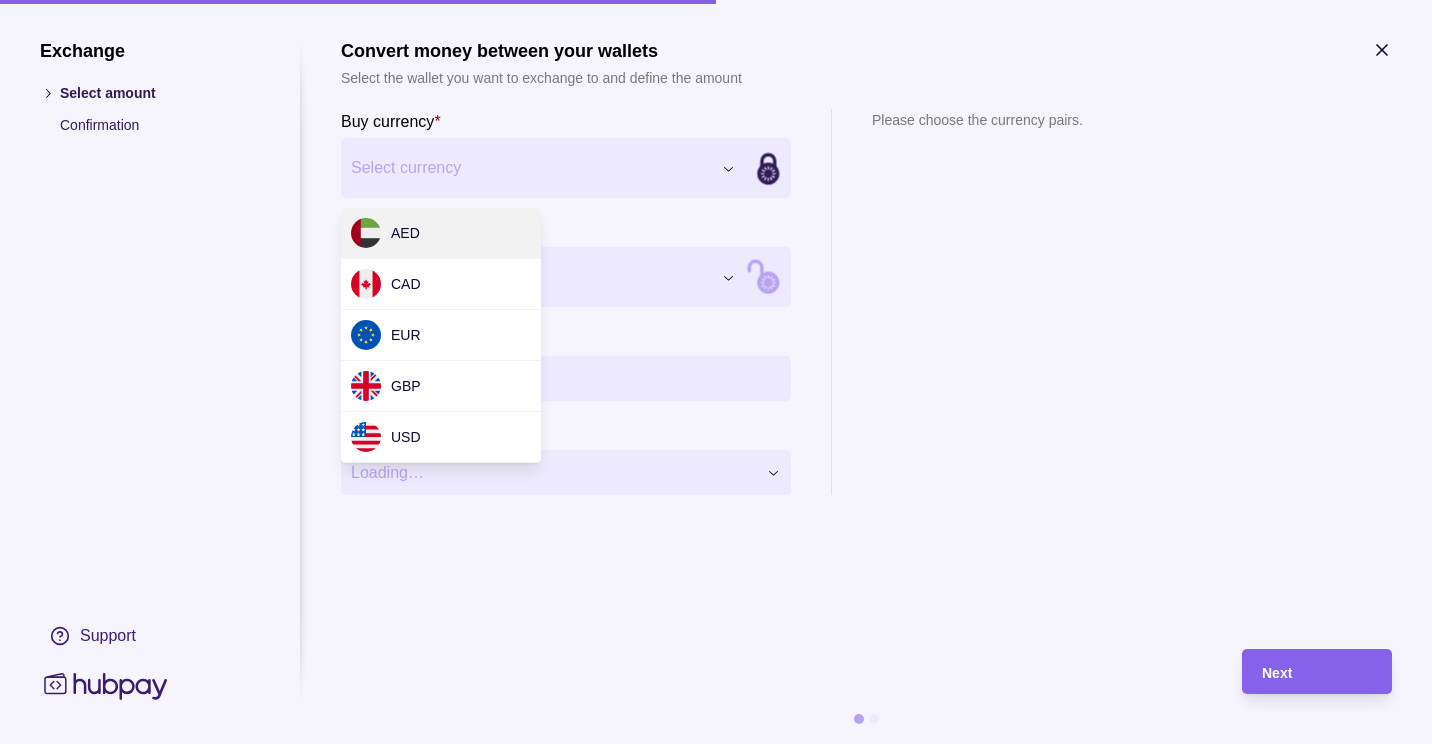 click on "Dashboard Trades Payments Collections Transactions Statements Support J Hello,  JASMIN BUENSUCESO BERKELEY TRADING LLC Account Terms and conditions Privacy policy Sign out Payments Exchange & pay Convert currency and pay one or more beneficiaries Exchange Convert currency between wallets Make a payment Pay one or more beneficiaries Manage beneficiaries View, add and edit recipients of your payments Payments | Hubpay Exchange Select amount Confirmation Support Convert money between your wallets Select the wallet you want to exchange to and define the amount Buy currency  * Select currency *** *** *** *** *** Sell currency  * Select currency *** *** *** *** *** Buy amount  * Settlement Loading… Please choose the currency pairs. Next AED CAD EUR GBP USD" at bounding box center [716, 372] 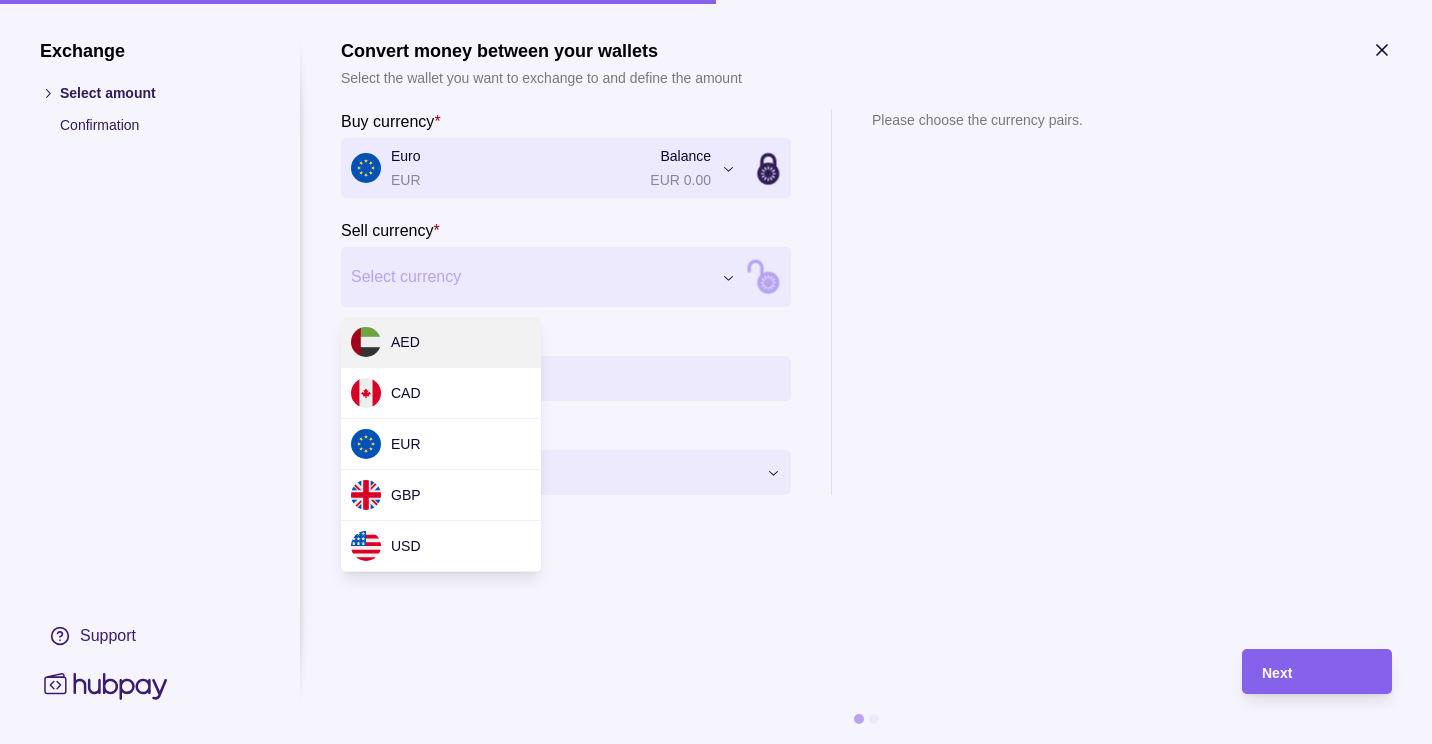 click on "Dashboard Trades Payments Collections Transactions Statements Support J Hello,  JASMIN BUENSUCESO BERKELEY TRADING LLC Account Terms and conditions Privacy policy Sign out Payments Exchange & pay Convert currency and pay one or more beneficiaries Exchange Convert currency between wallets Make a payment Pay one or more beneficiaries Manage beneficiaries View, add and edit recipients of your payments Payments | Hubpay Exchange Select amount Confirmation Support Convert money between your wallets Select the wallet you want to exchange to and define the amount Buy currency  * Euro EUR Balance EUR 0.00 *** *** *** *** *** Sell currency  * Select currency *** *** *** *** *** Buy amount  * Settlement Loading… Please choose the currency pairs. Next AED CAD EUR GBP USD" at bounding box center (716, 372) 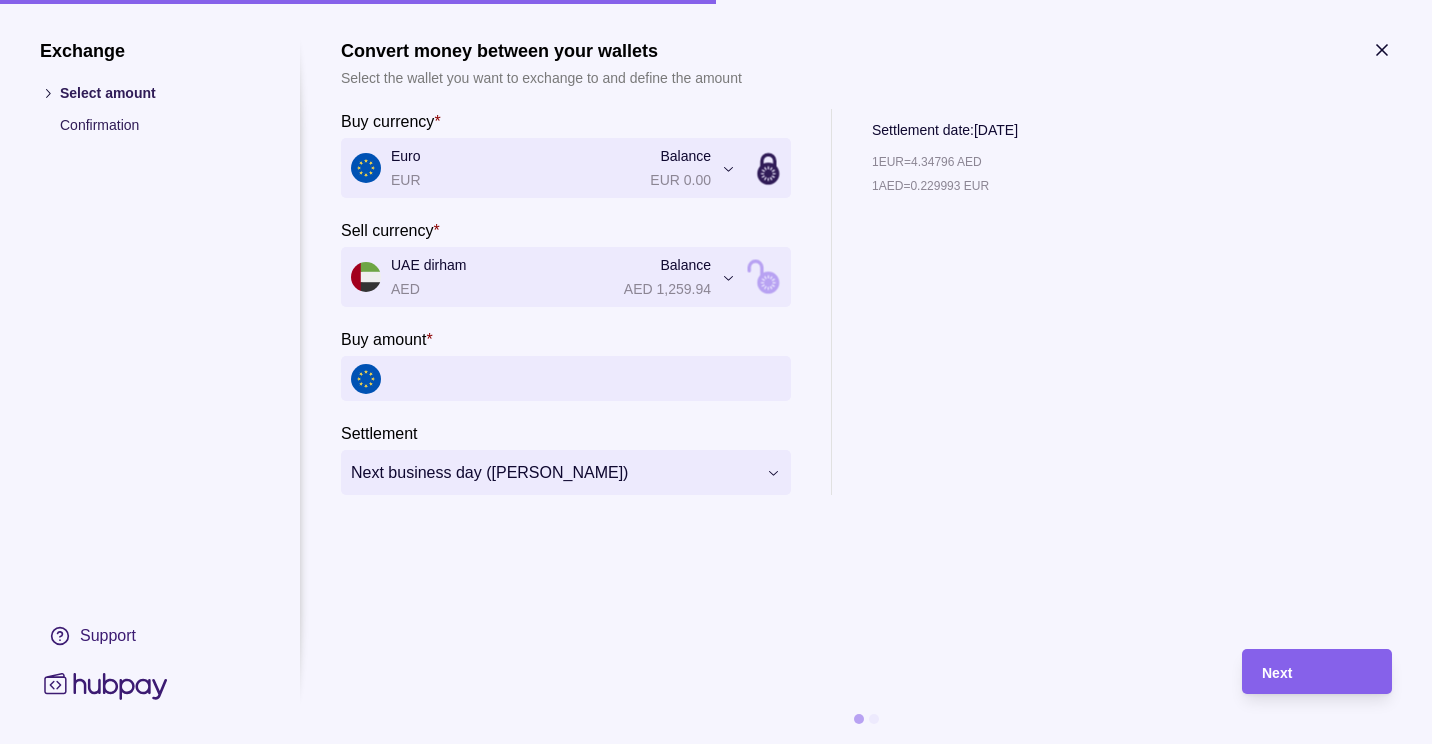 click on "Buy amount  *" at bounding box center (586, 378) 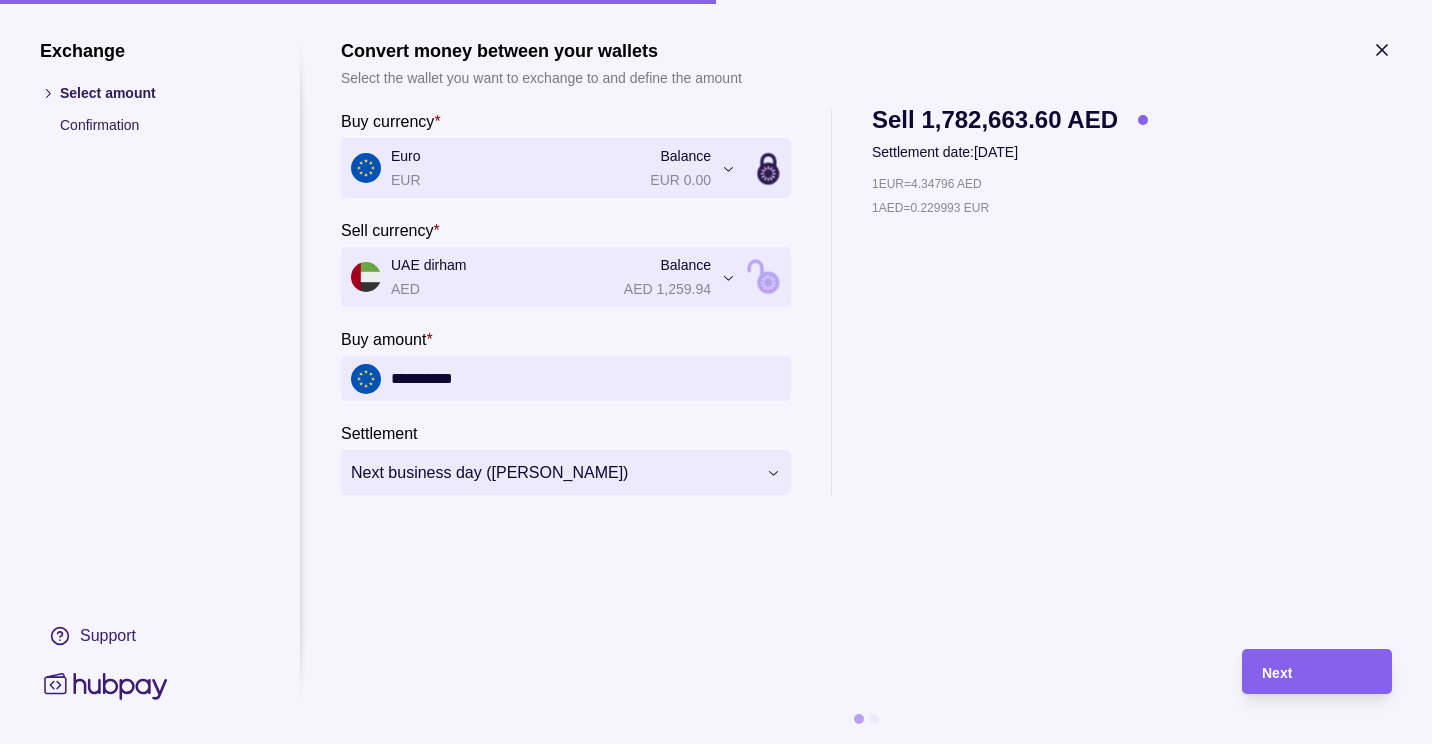 type on "**********" 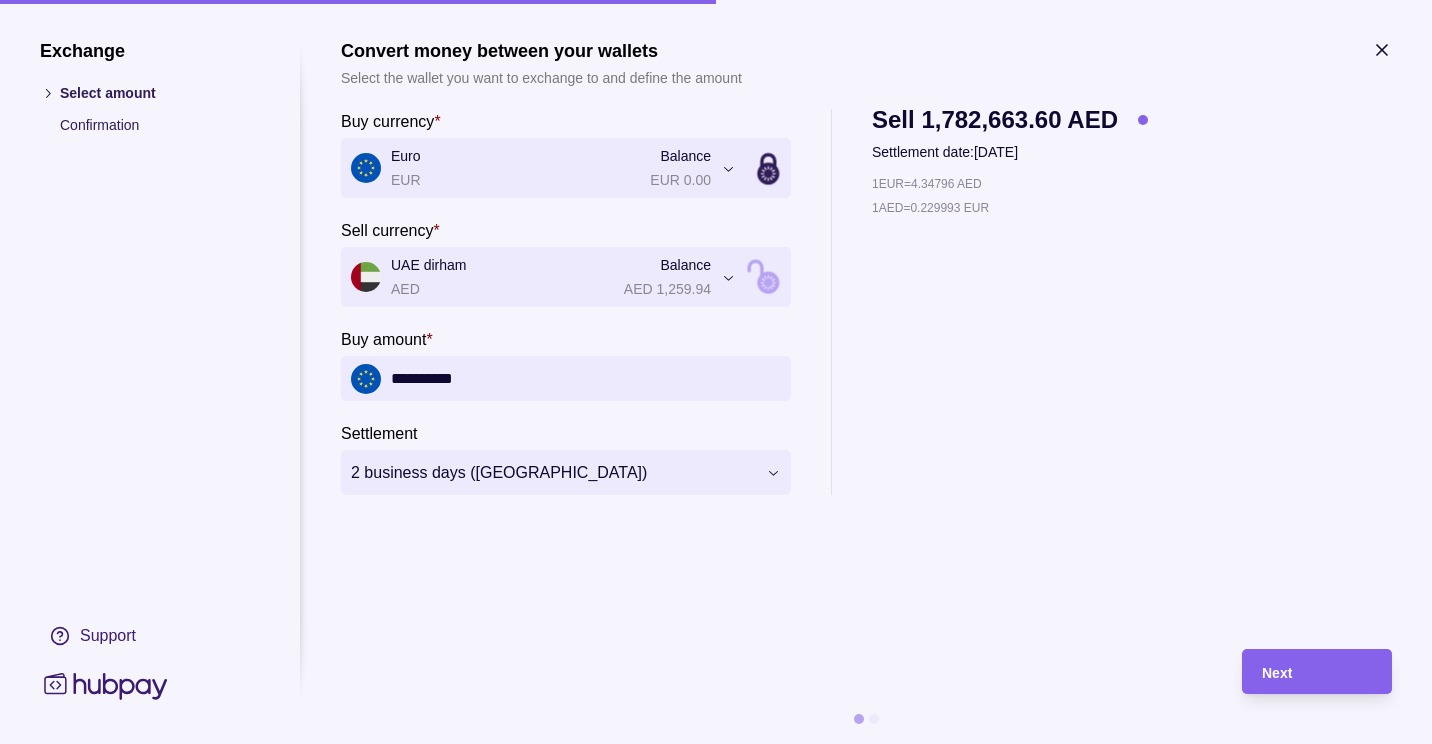 click on "1  EUR  =  4.34796   AED 1  AED  =  0.229993   EUR" at bounding box center [1010, 334] 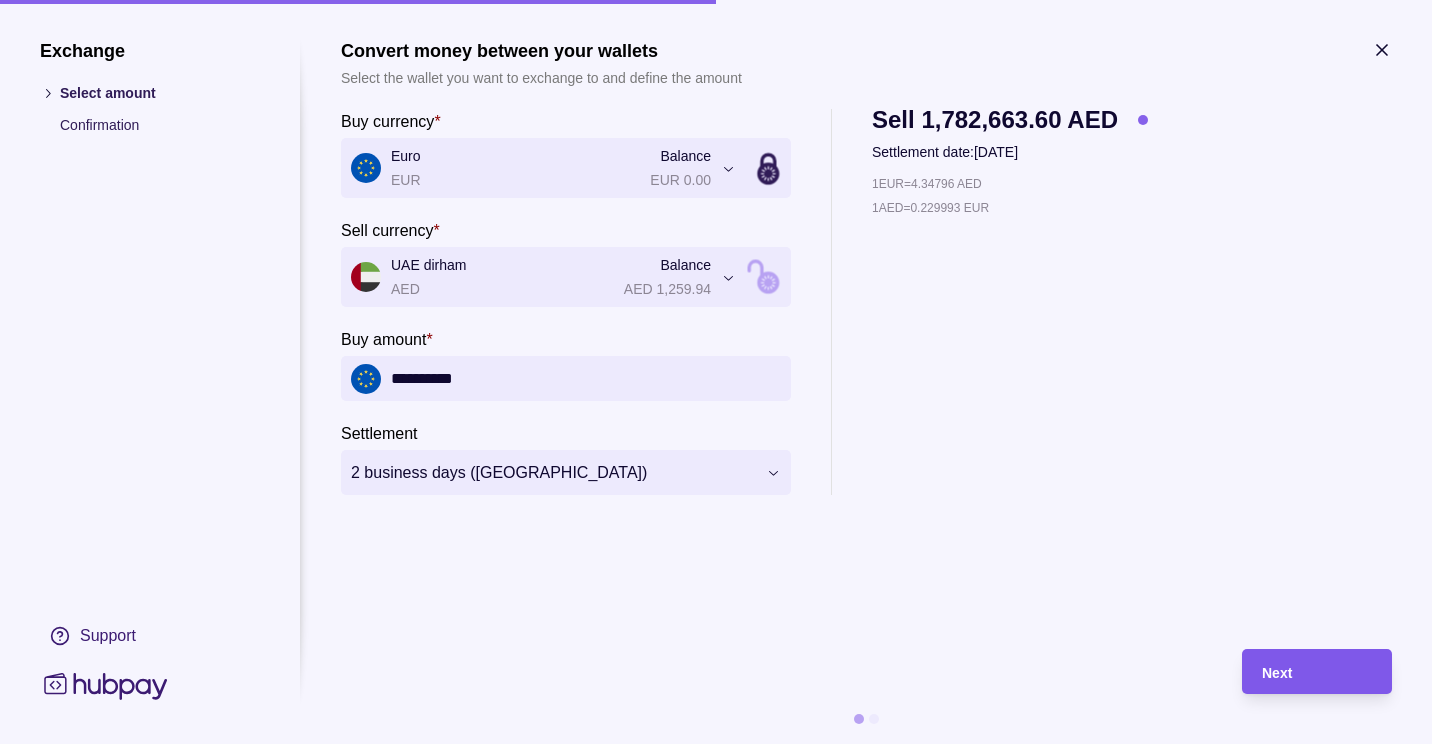 click on "Next" at bounding box center [1277, 673] 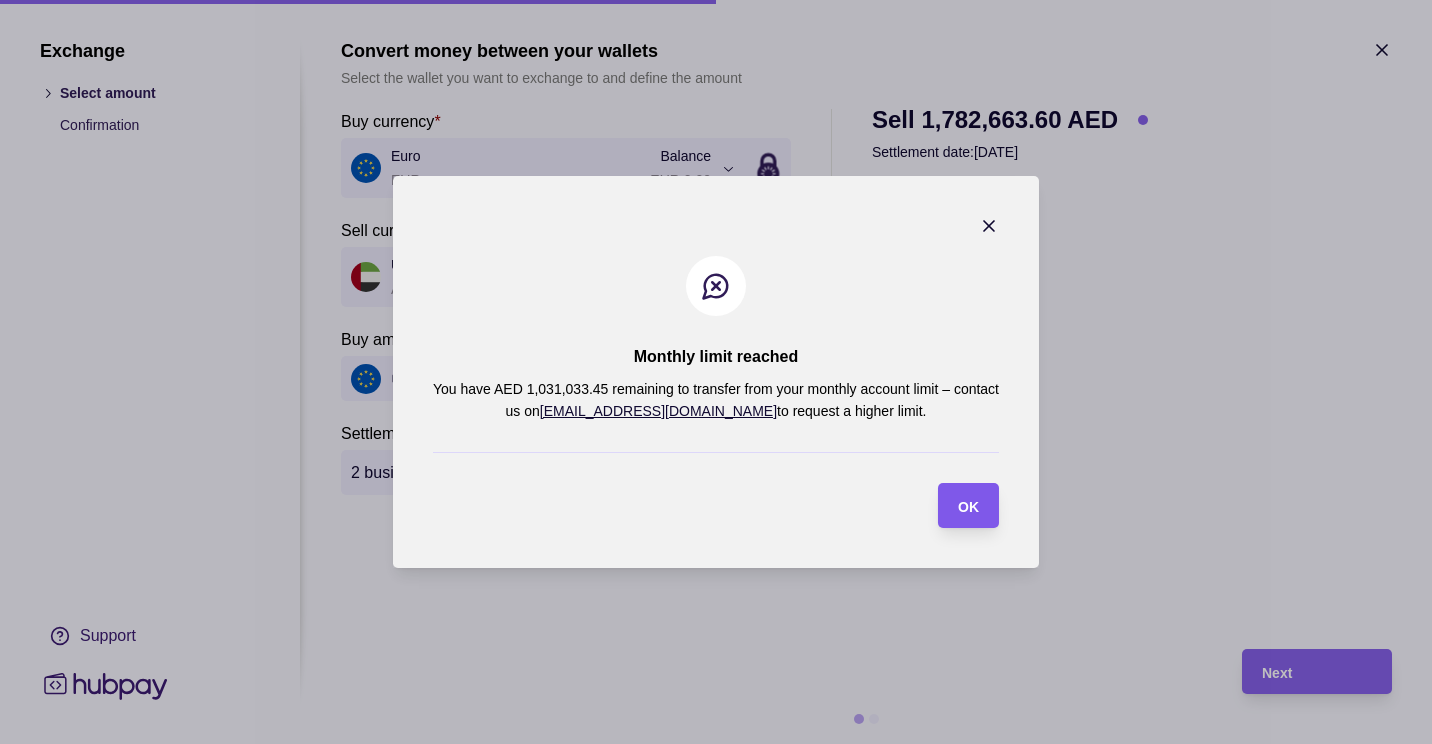 type 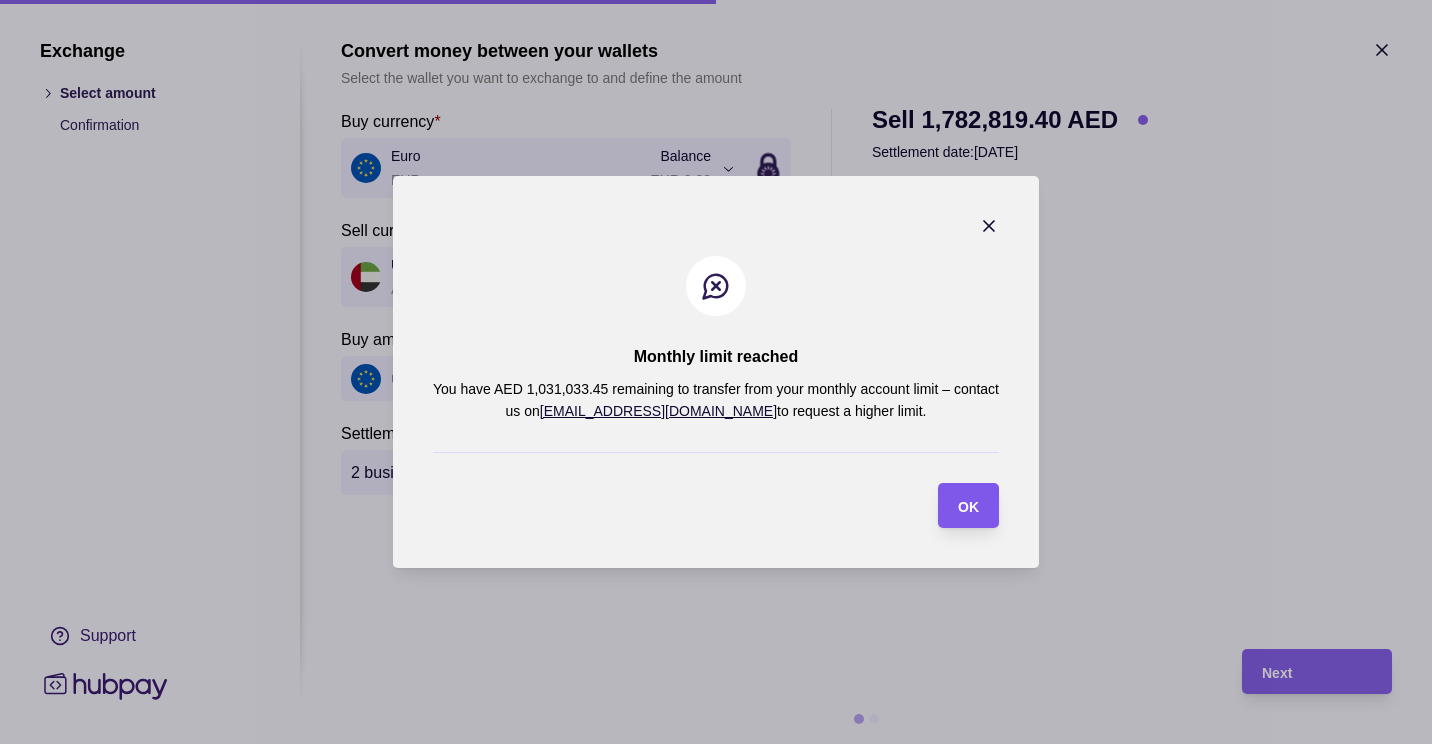 click on "OK" at bounding box center [968, 505] 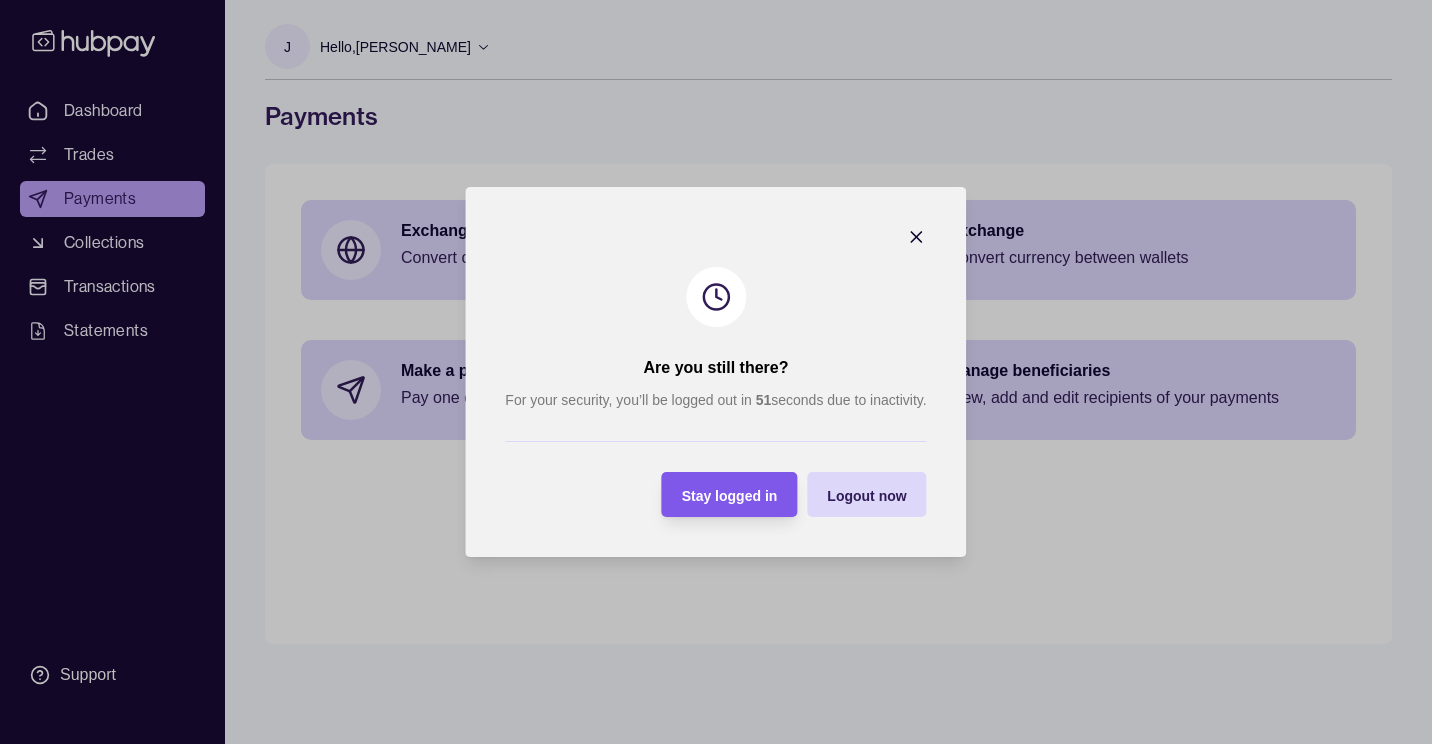 click on "Stay logged in" at bounding box center [730, 495] 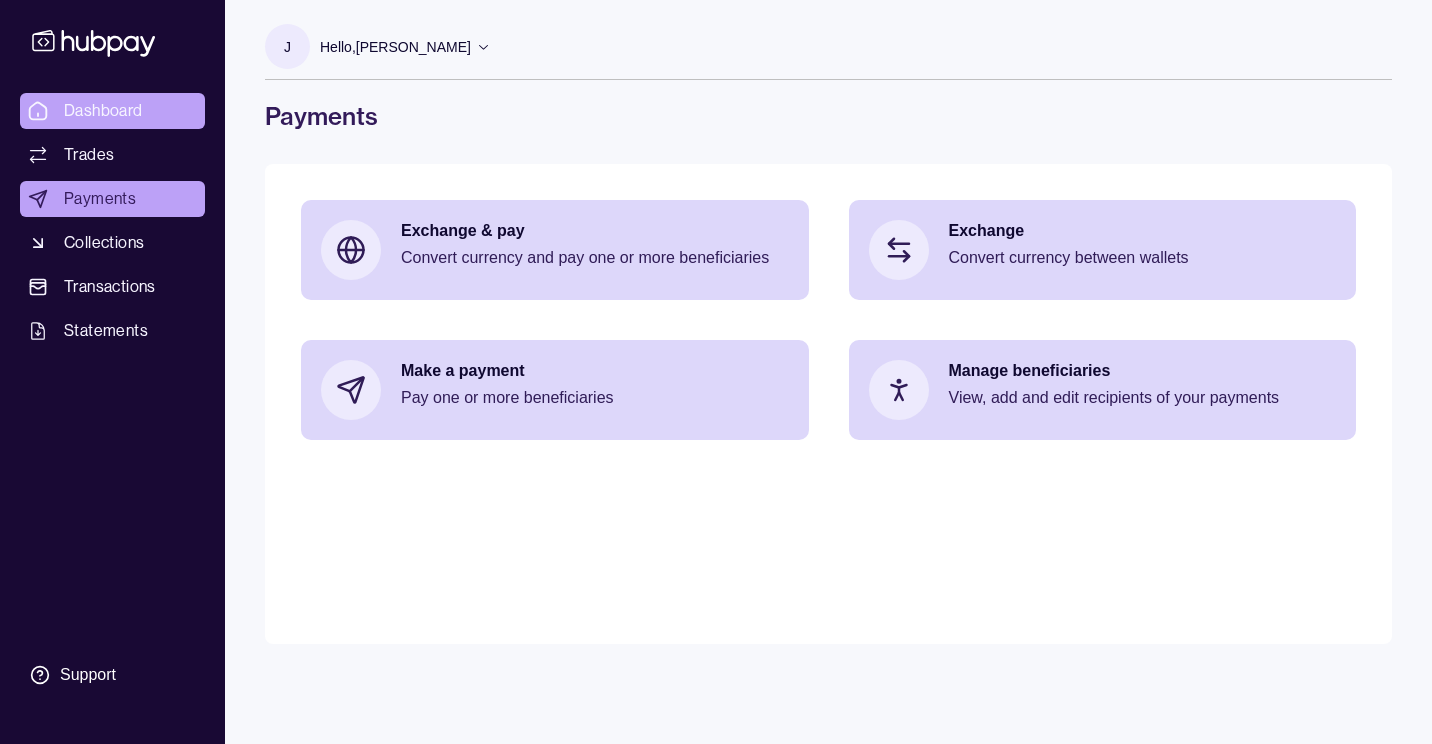 click on "Dashboard" at bounding box center (103, 111) 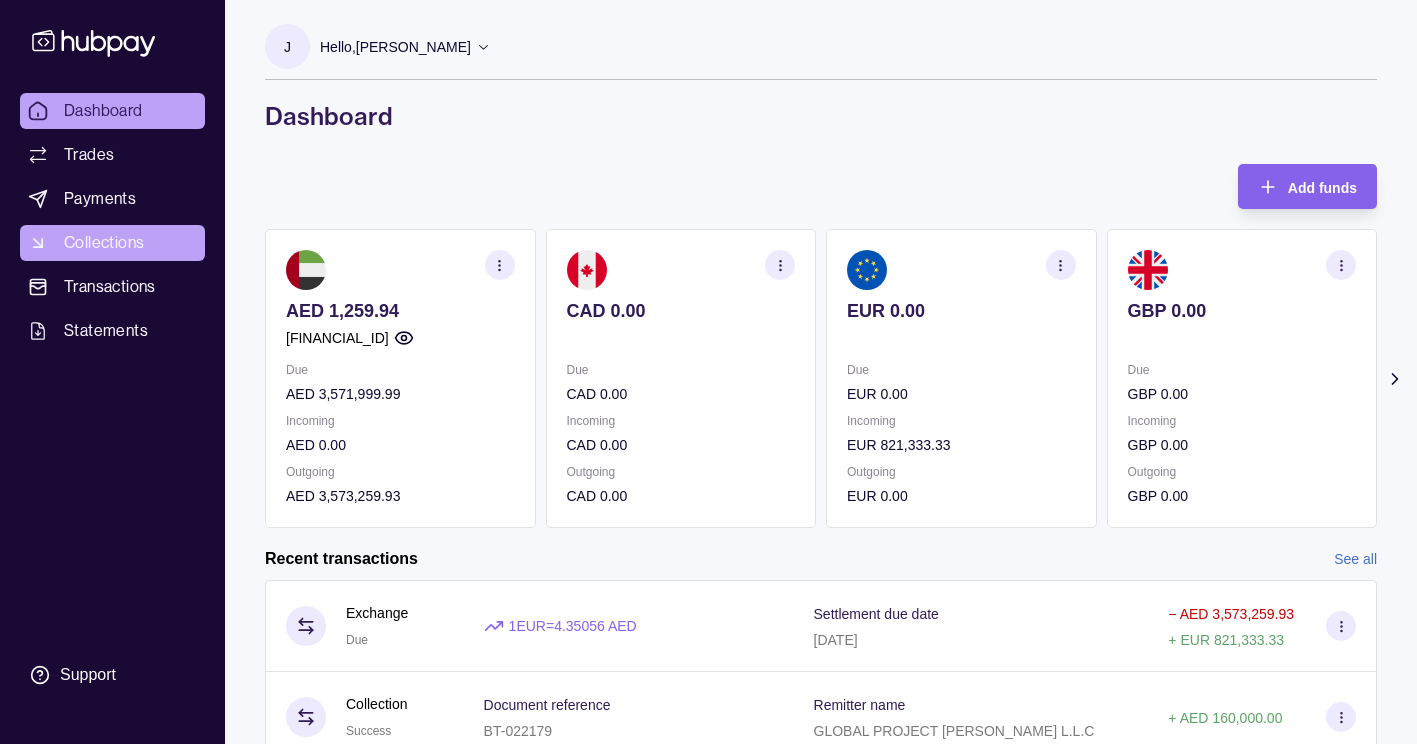 click on "Collections" at bounding box center [104, 243] 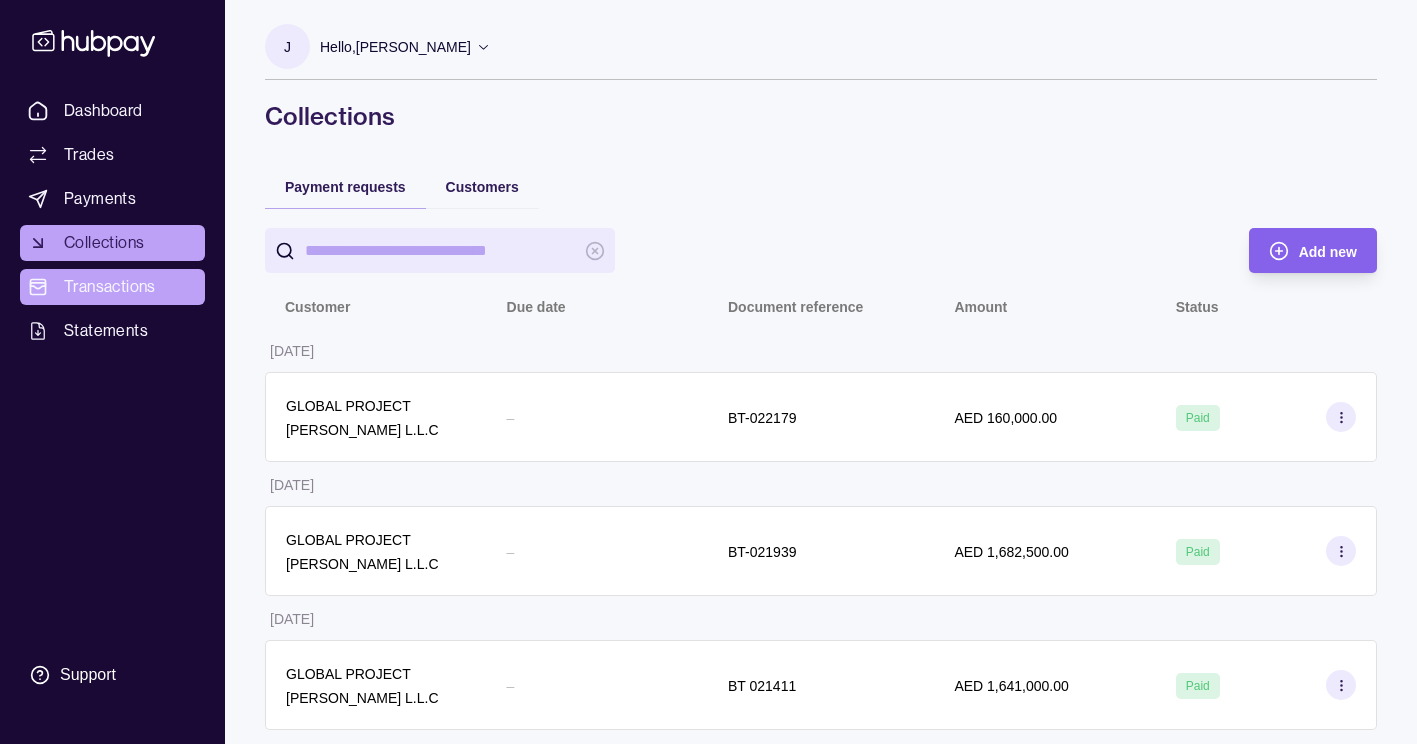 click on "Transactions" at bounding box center (110, 287) 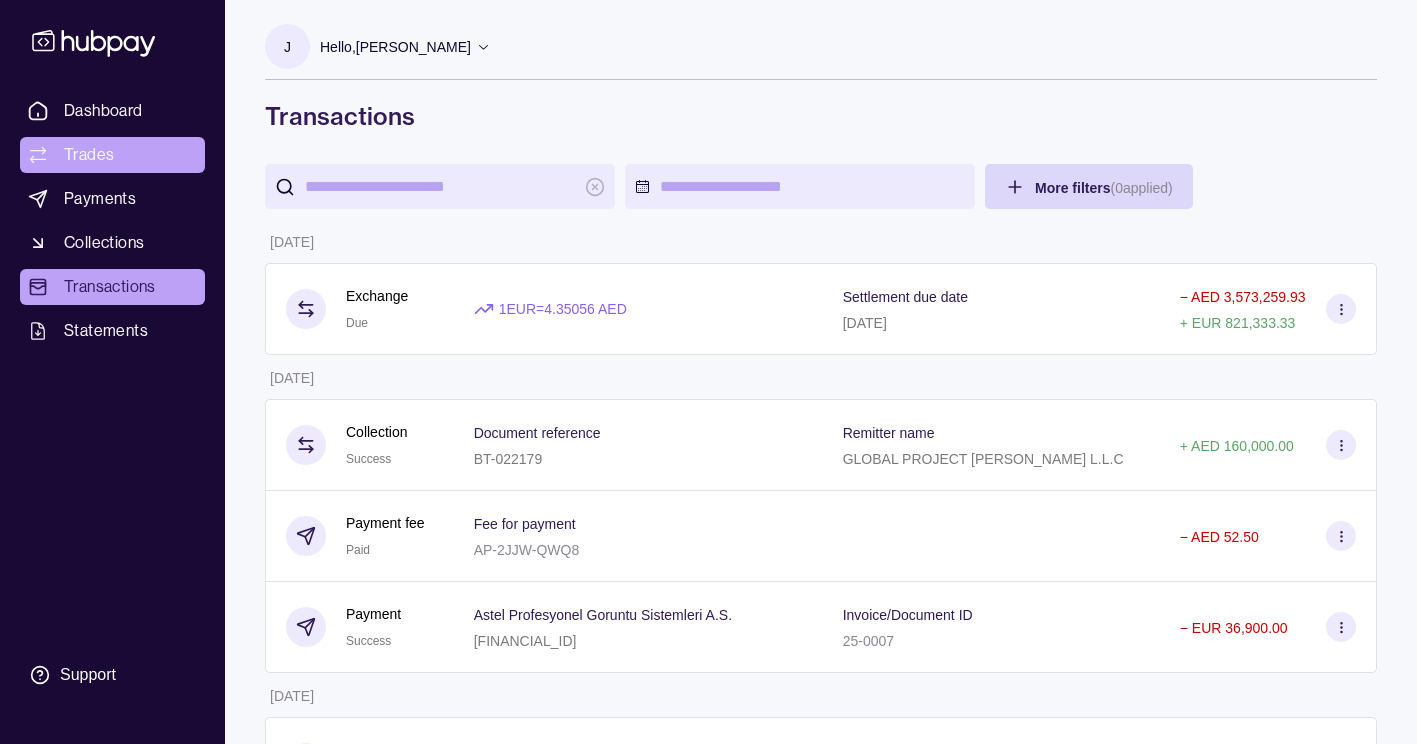 click on "Trades" at bounding box center [112, 155] 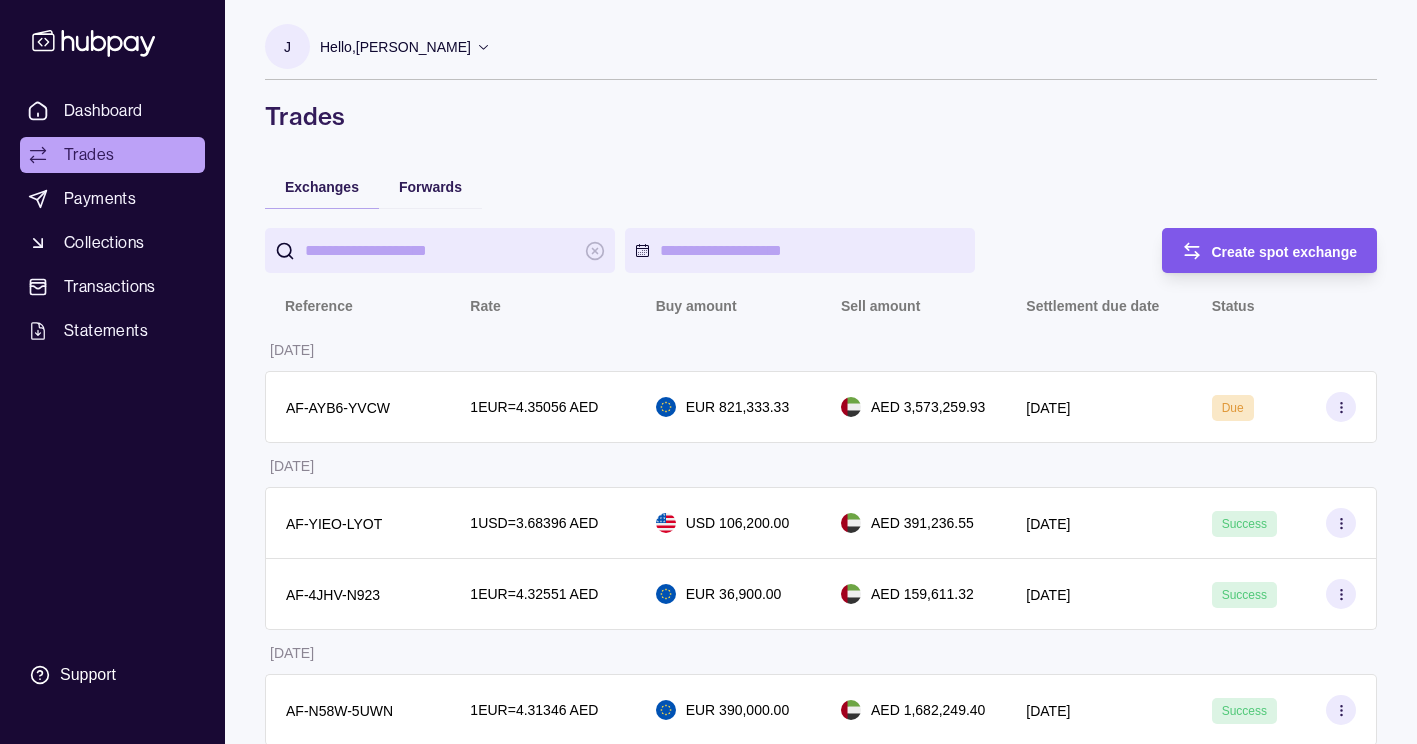 click on "Create spot exchange" at bounding box center (1285, 251) 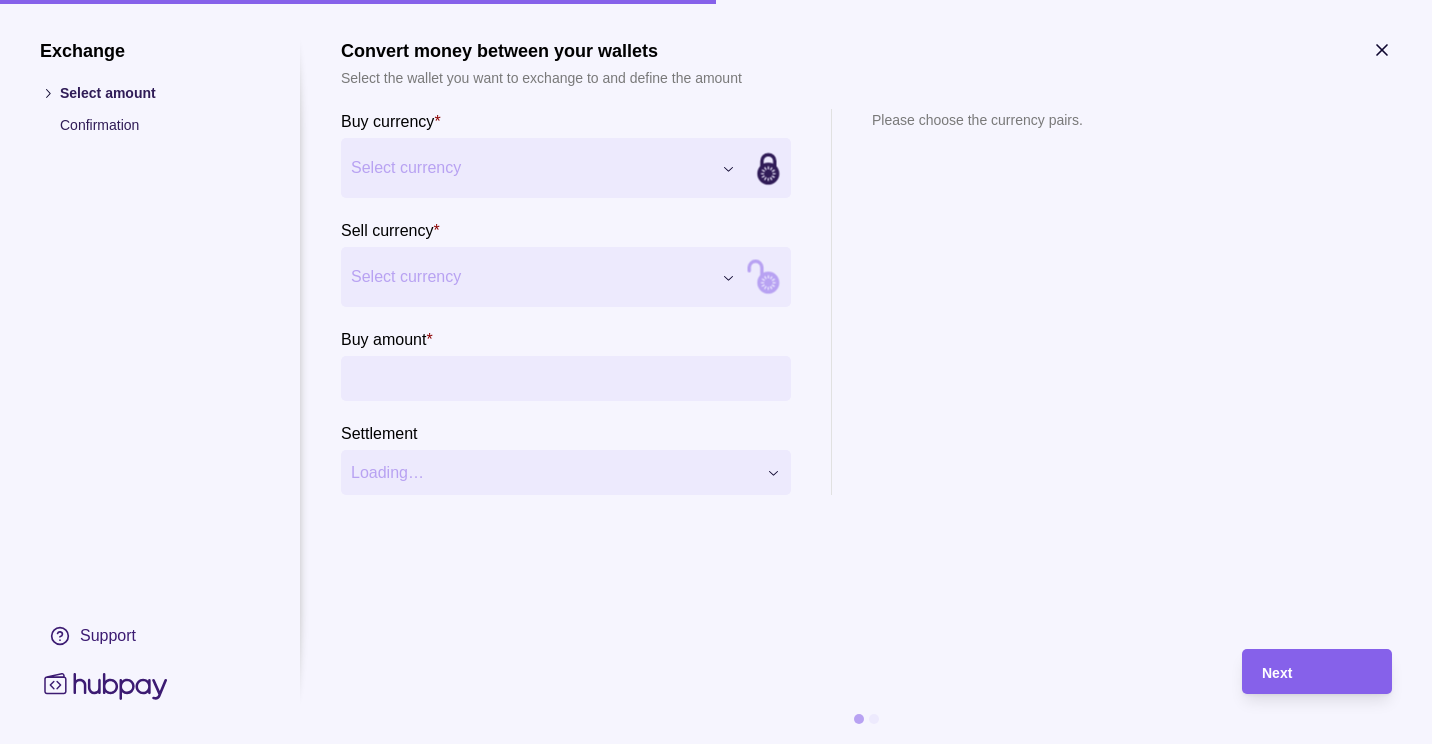 click on "Dashboard Trades Payments Collections Transactions Statements Support J Hello,  JASMIN BUENSUCESO BERKELEY TRADING LLC Account Terms and conditions Privacy policy Sign out Trades Exchanges Forwards Create spot exchange Reference Rate Buy amount Sell amount Settlement due date Status 03 Jul 2025 AF-AYB6-YVCW 1  EUR  =  4.35056   AED EUR 821,333.33 AED 3,573,259.93 04 Jul 2025 Due 30 Jun 2025 AF-YIEO-LYOT 1  USD  =  3.68396   AED USD 106,200.00 AED 391,236.55 01 Jul 2025 Success AF-4JHV-N923 1  EUR  =  4.32551   AED EUR 36,900.00 AED 159,611.32 02 Jul 2025 Success 26 Jun 2025 AF-N58W-5UWN 1  EUR  =  4.31346   AED EUR 390,000.00 AED 1,682,249.40 30 Jun 2025 Success 25 Jun 2025 AF-XYCV-FH1L 1  USD  =  3.68382   AED USD 105,000.00 AED 386,801.10 26 Jun 2025 Success 24 Jun 2025 AF-5X2V-KKTF 1  EUR  =  4.27426   AED EUR 293,475.00 AED 1,254,388.45 26 Jun 2025 Success 23 Jun 2025 AF-N7U7-QG5R 1  EUR  =  4.22634   AED EUR 559,791.44 AED 2,365,868.95 24 Jun 2025 Success 19 Jun 2025 AF-UOH8-XKOG 1  EUR  =  4.22597   AED" at bounding box center [716, 1198] 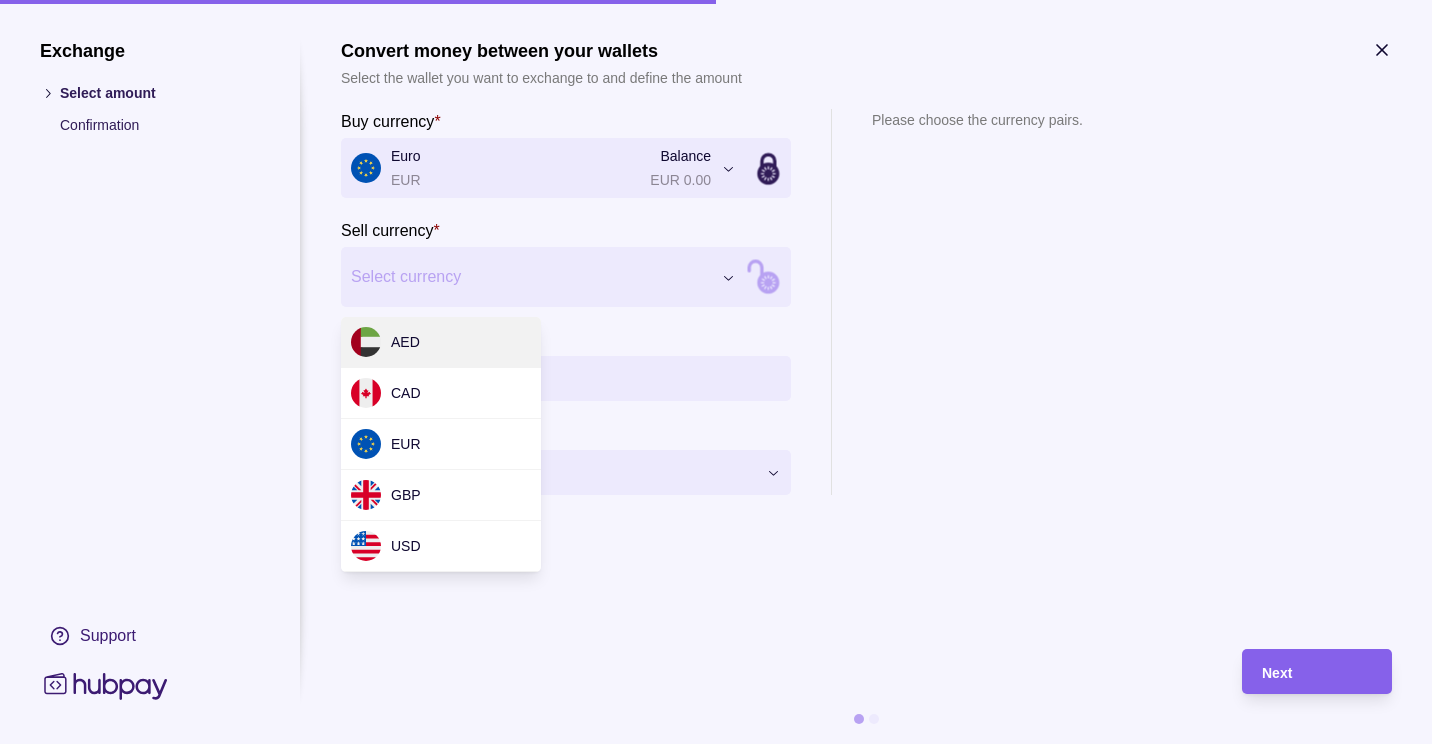 click on "Dashboard Trades Payments Collections Transactions Statements Support J Hello,  JASMIN BUENSUCESO BERKELEY TRADING LLC Account Terms and conditions Privacy policy Sign out Trades Exchanges Forwards Create spot exchange Reference Rate Buy amount Sell amount Settlement due date Status 03 Jul 2025 AF-AYB6-YVCW 1  EUR  =  4.35056   AED EUR 821,333.33 AED 3,573,259.93 04 Jul 2025 Due 30 Jun 2025 AF-YIEO-LYOT 1  USD  =  3.68396   AED USD 106,200.00 AED 391,236.55 01 Jul 2025 Success AF-4JHV-N923 1  EUR  =  4.32551   AED EUR 36,900.00 AED 159,611.32 02 Jul 2025 Success 26 Jun 2025 AF-N58W-5UWN 1  EUR  =  4.31346   AED EUR 390,000.00 AED 1,682,249.40 30 Jun 2025 Success 25 Jun 2025 AF-XYCV-FH1L 1  USD  =  3.68382   AED USD 105,000.00 AED 386,801.10 26 Jun 2025 Success 24 Jun 2025 AF-5X2V-KKTF 1  EUR  =  4.27426   AED EUR 293,475.00 AED 1,254,388.45 26 Jun 2025 Success 23 Jun 2025 AF-N7U7-QG5R 1  EUR  =  4.22634   AED EUR 559,791.44 AED 2,365,868.95 24 Jun 2025 Success 19 Jun 2025 AF-UOH8-XKOG 1  EUR  =  4.22597   AED" at bounding box center (716, 1198) 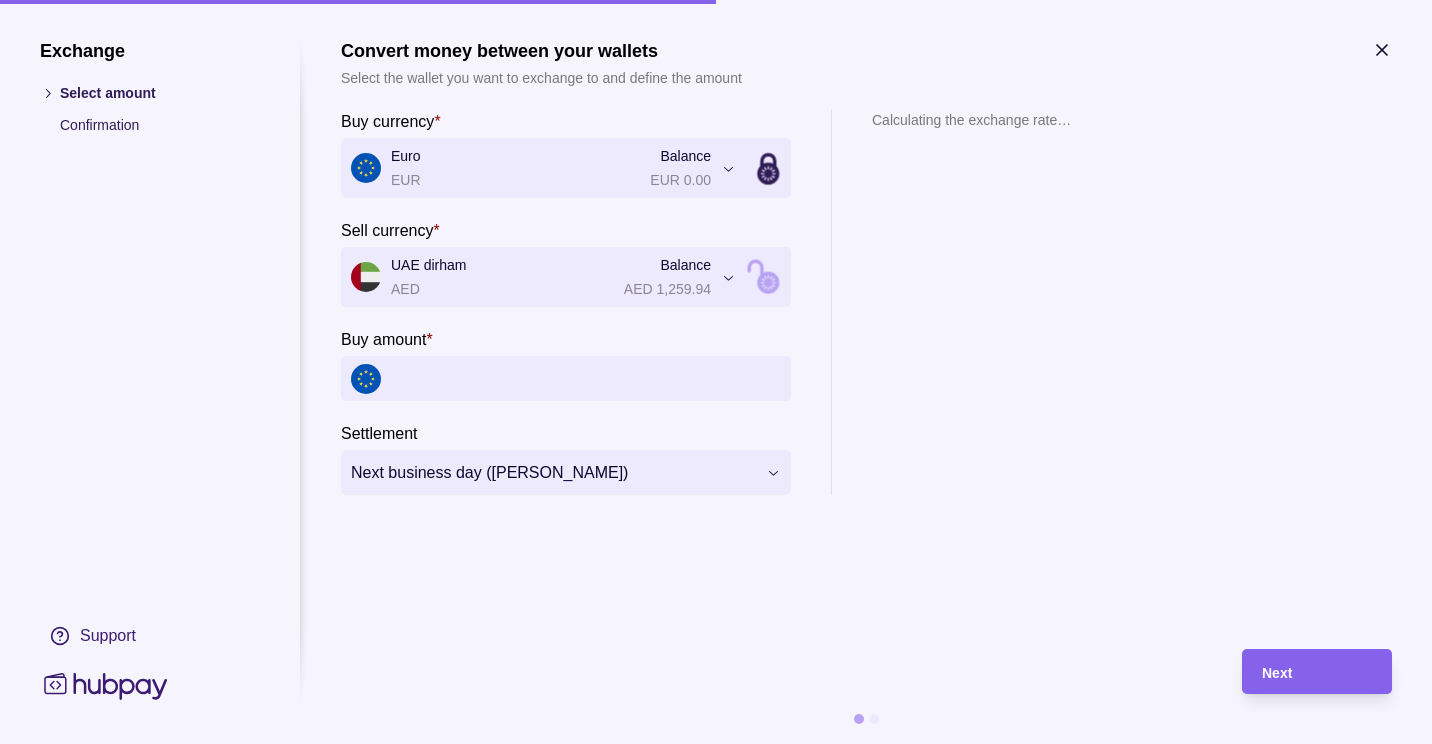 click on "Buy amount  *" at bounding box center [586, 378] 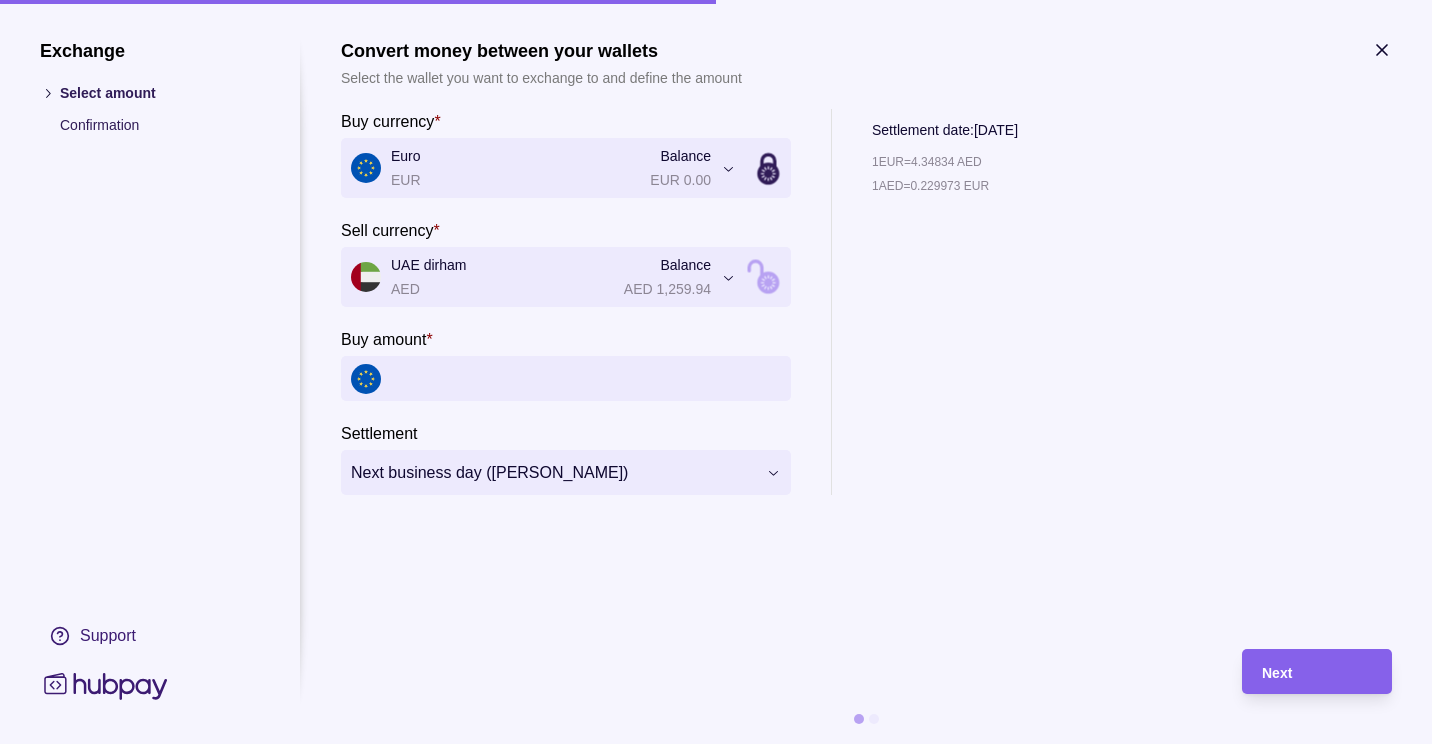 paste on "**********" 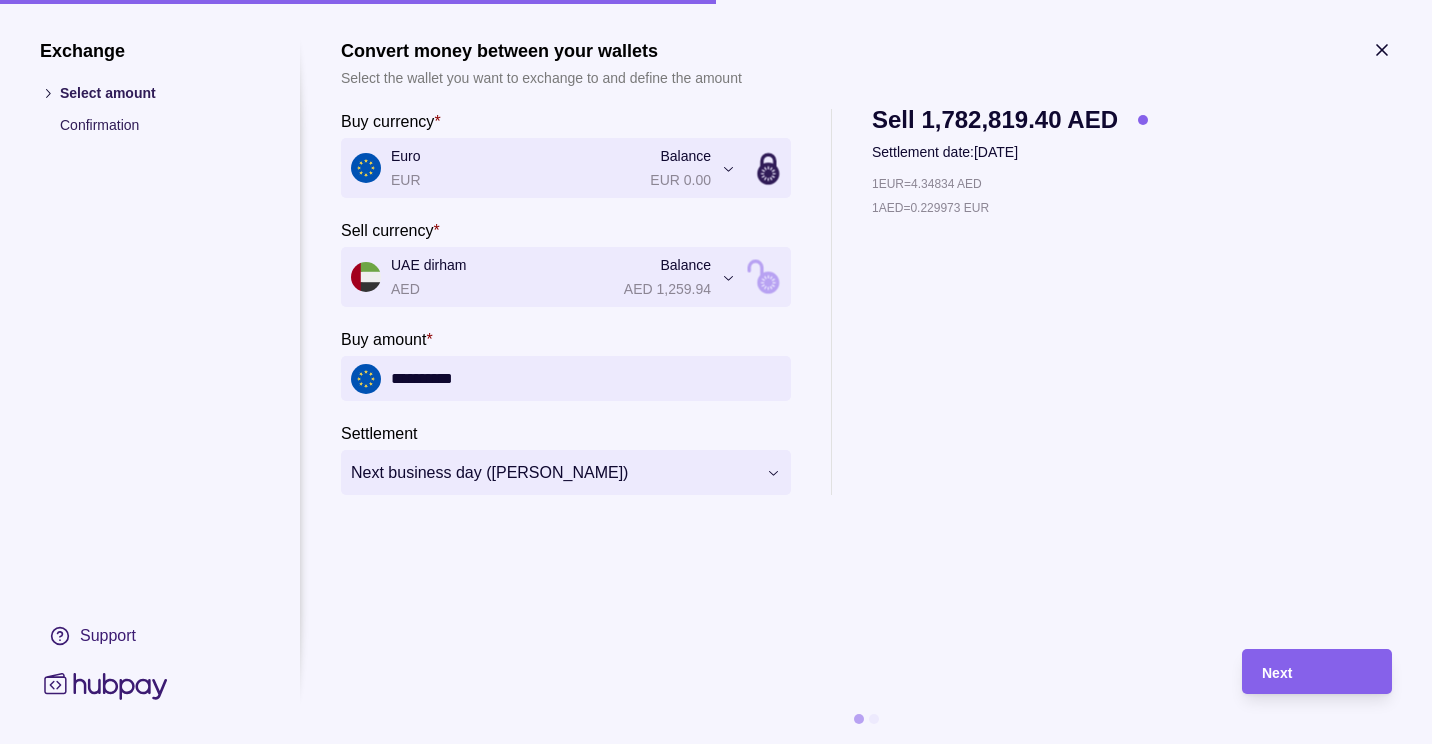 type on "**********" 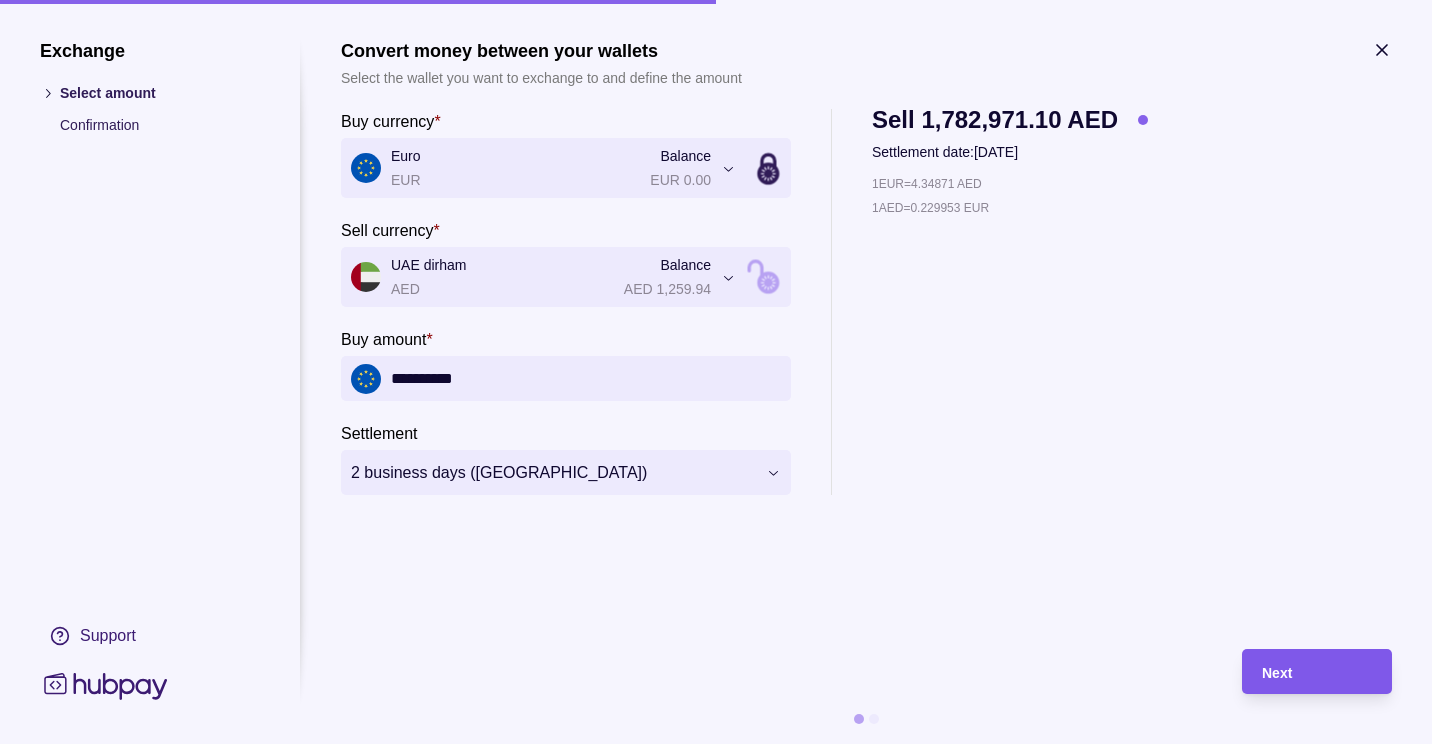 click on "Next" at bounding box center (1317, 672) 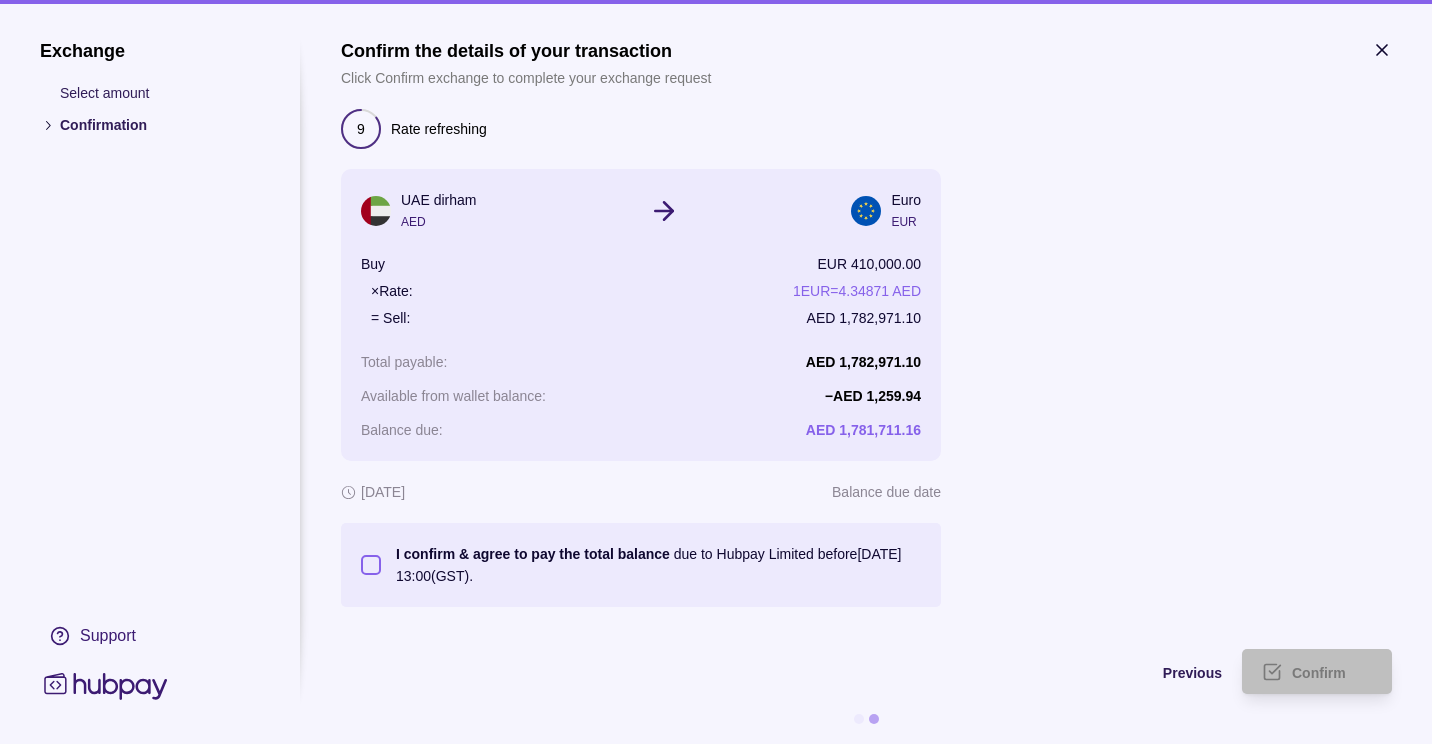 click on "I confirm & agree to pay the total balance   due to Hubpay Limited before  07 Jul 2025   13:00  (GST)." at bounding box center (371, 565) 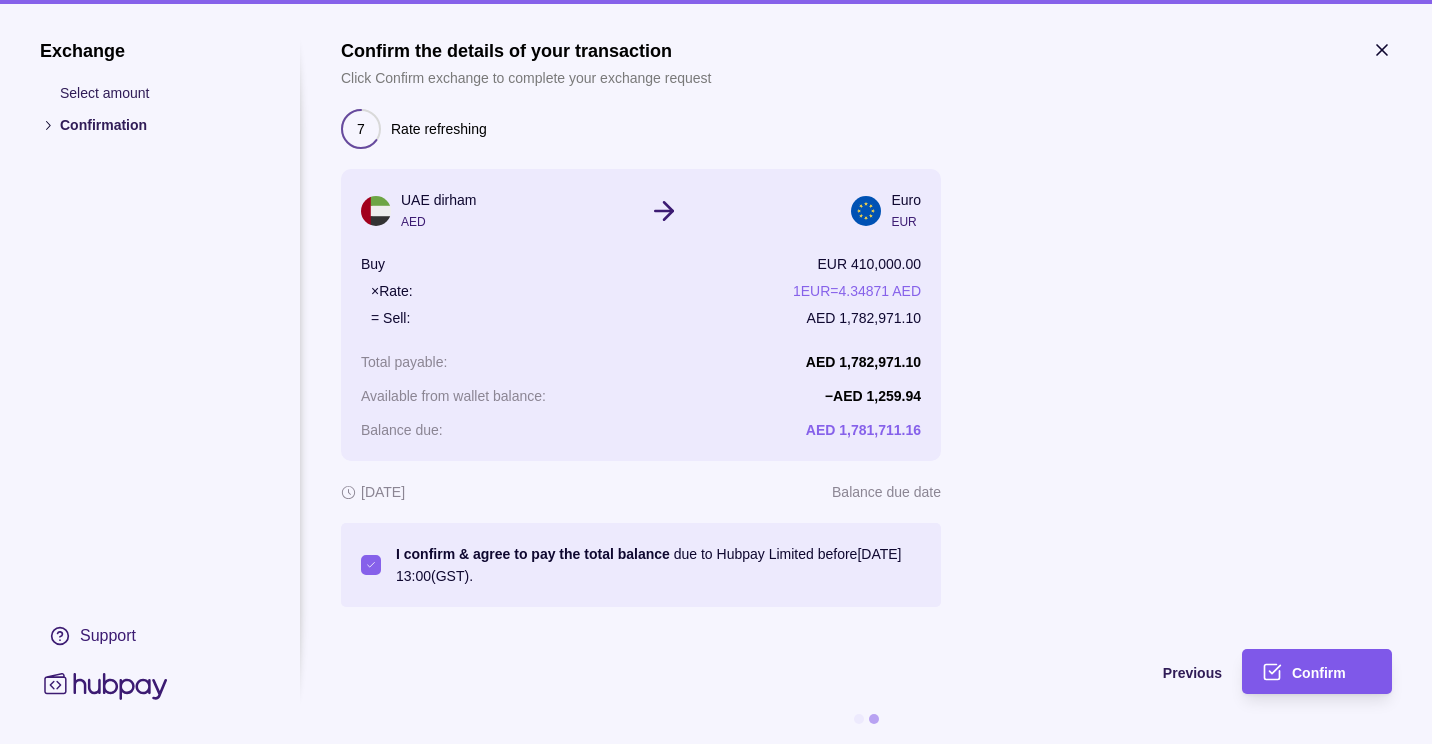 click on "Confirm" at bounding box center (1319, 673) 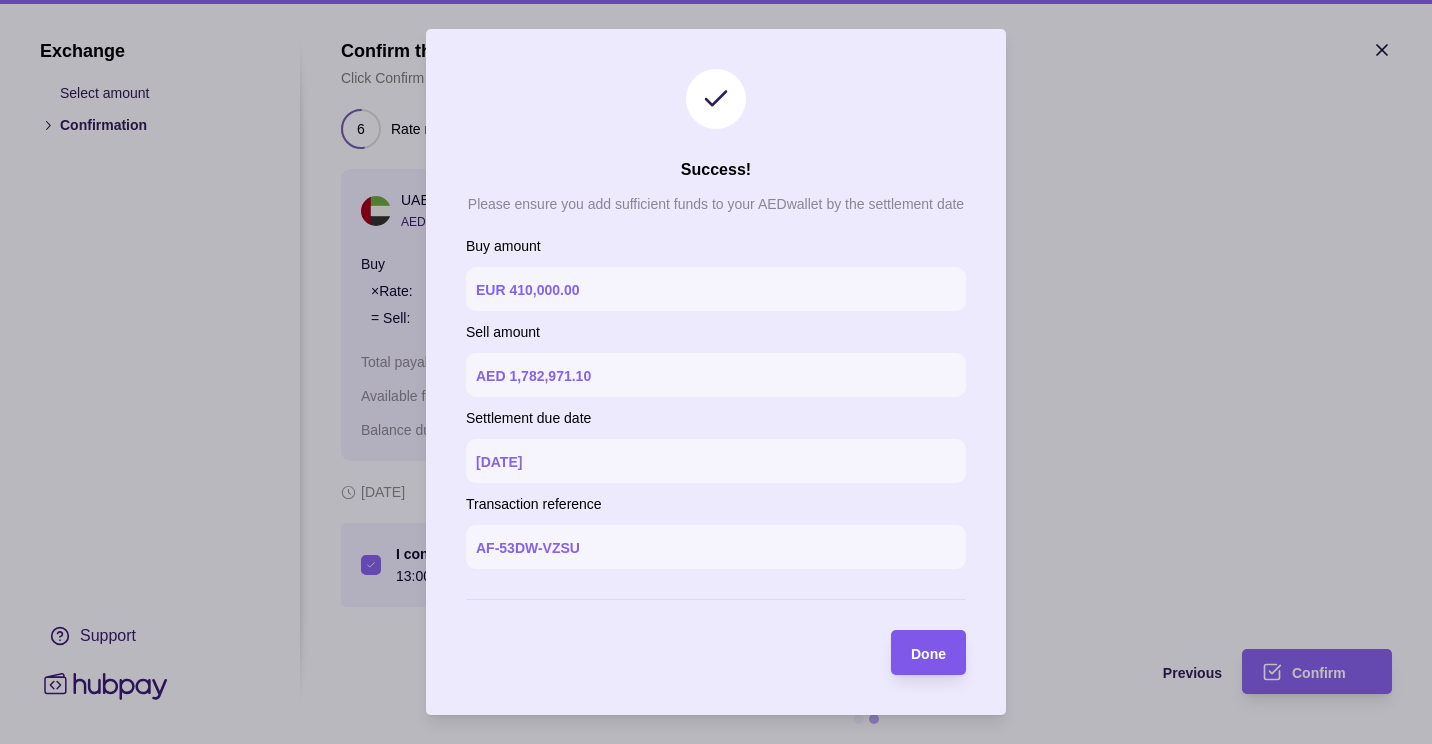 click on "Done" at bounding box center [928, 653] 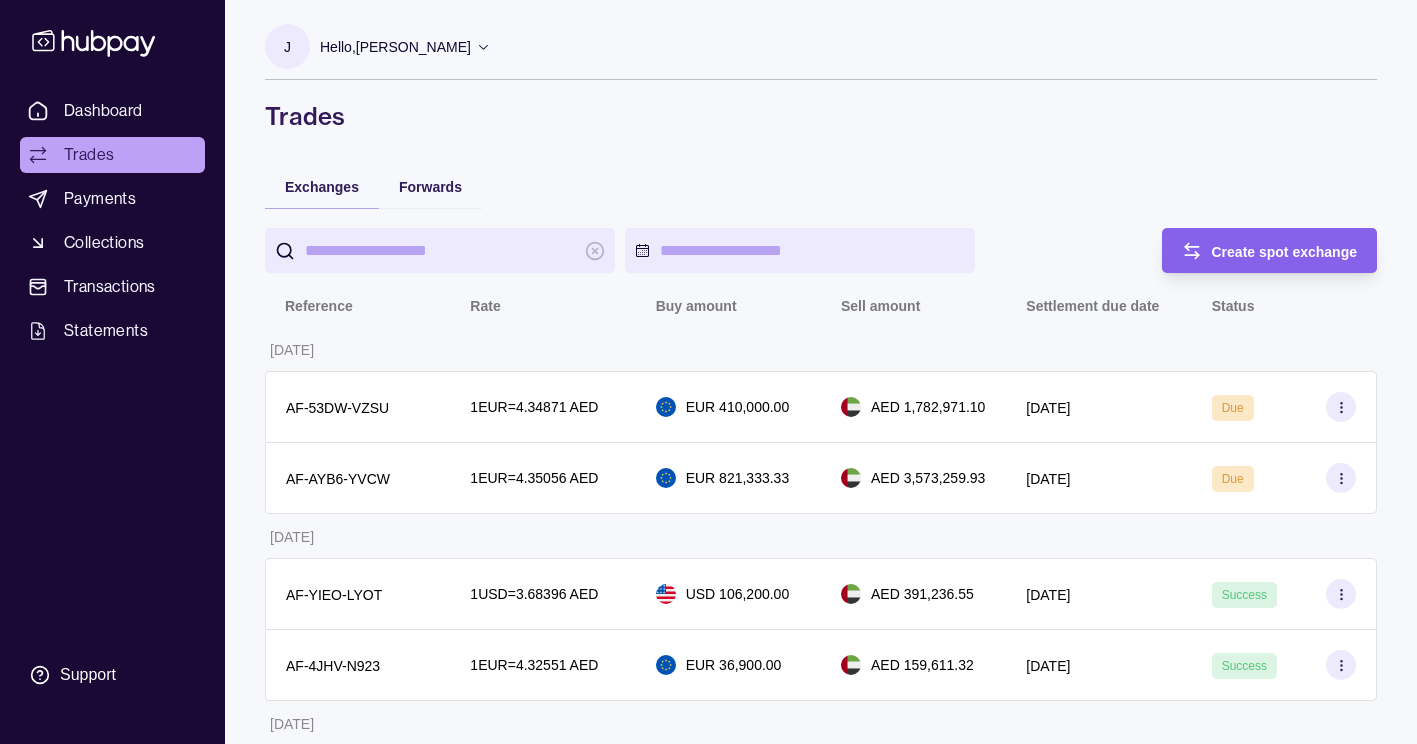 click 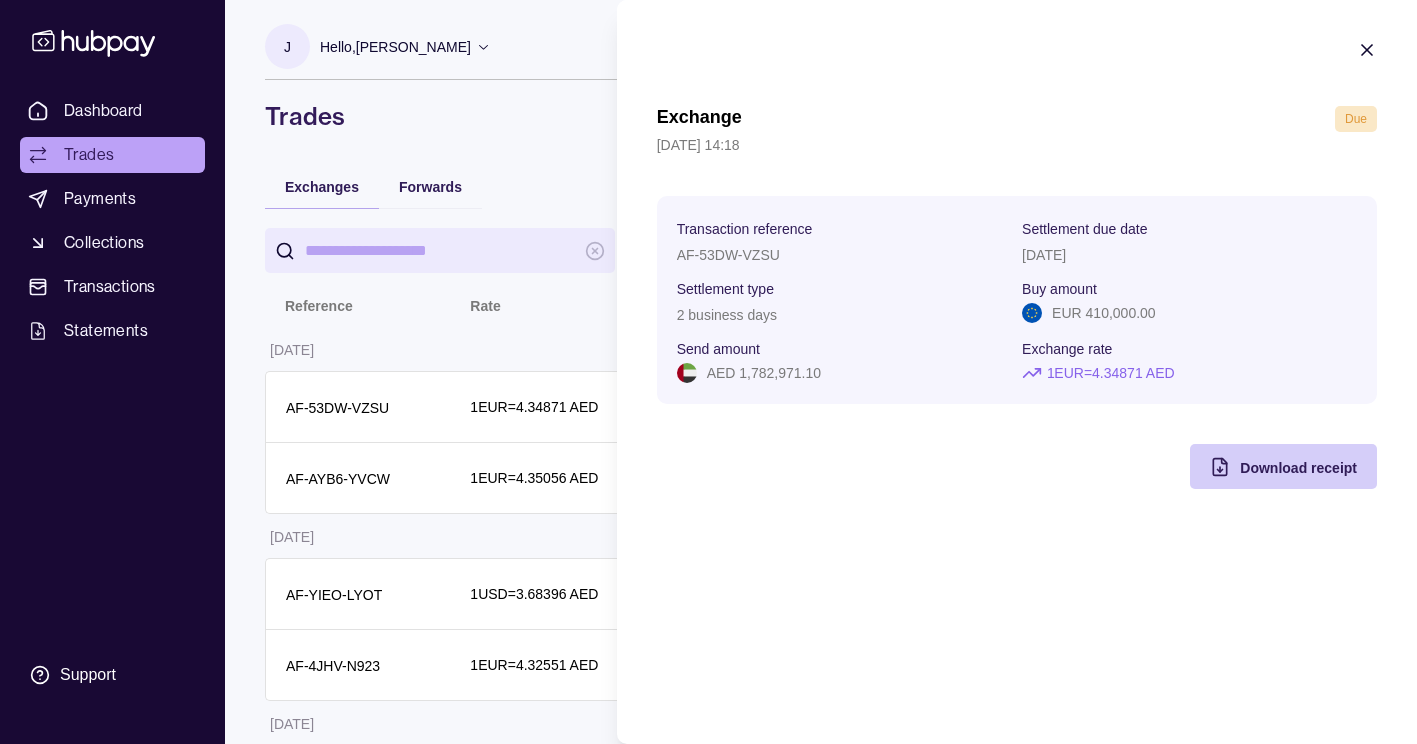 click on "Download receipt" at bounding box center (1298, 468) 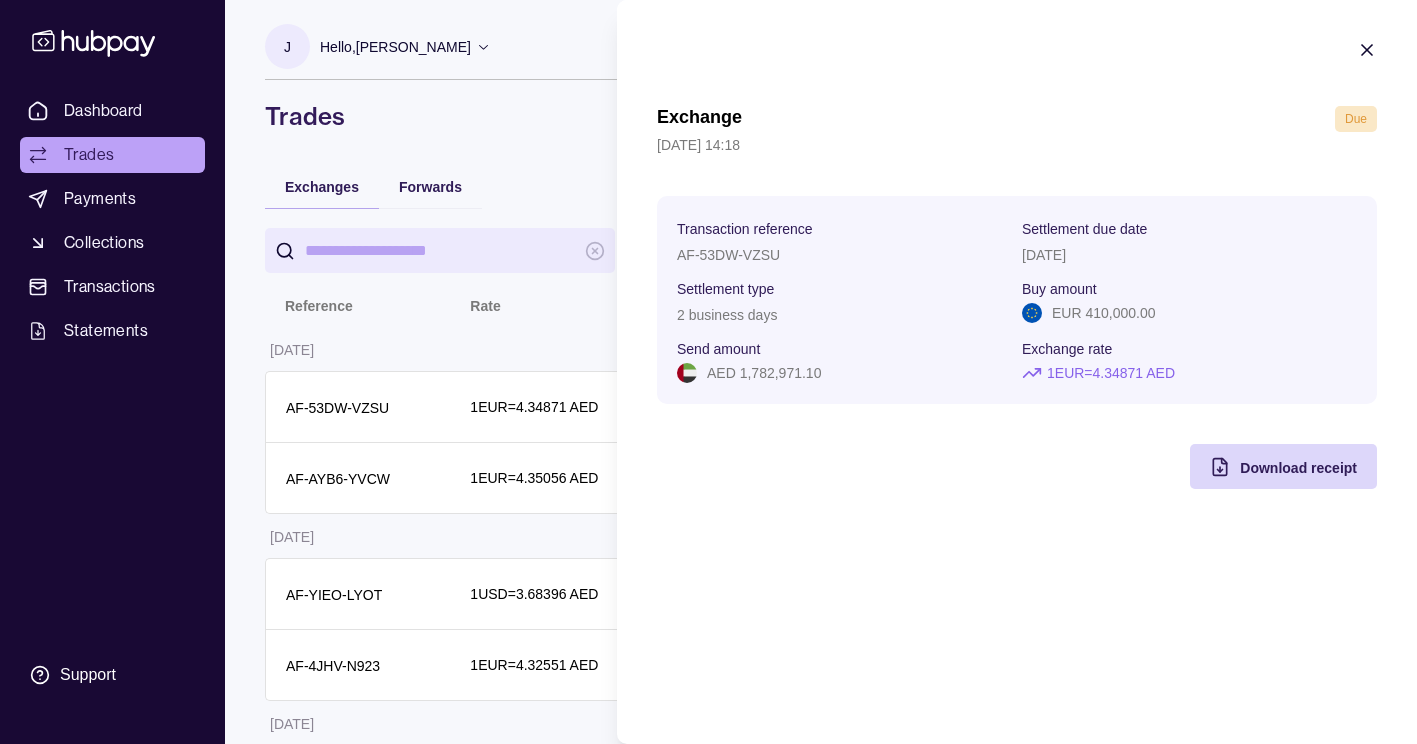 click on "1  EUR  =  4.34871   AED" at bounding box center [1111, 373] 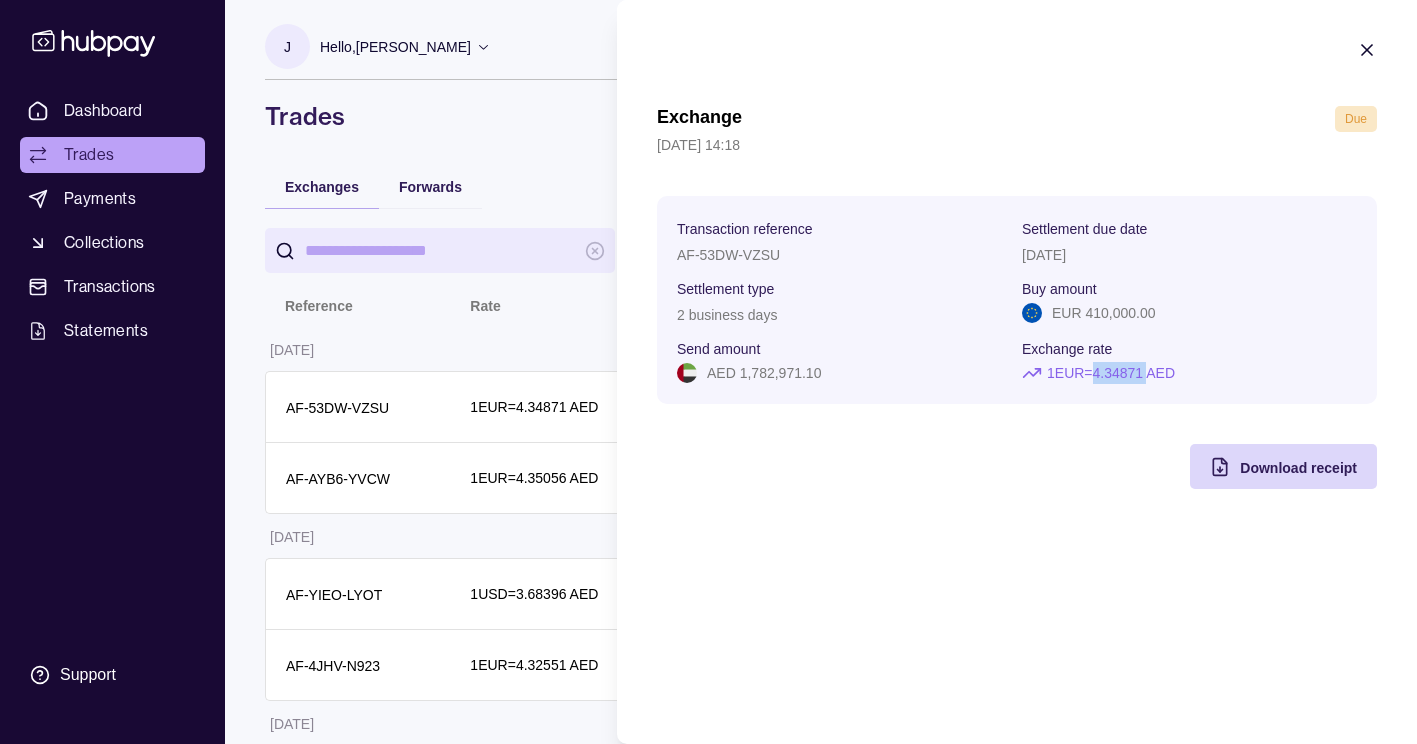 click on "1  EUR  =  4.34871   AED" at bounding box center (1111, 373) 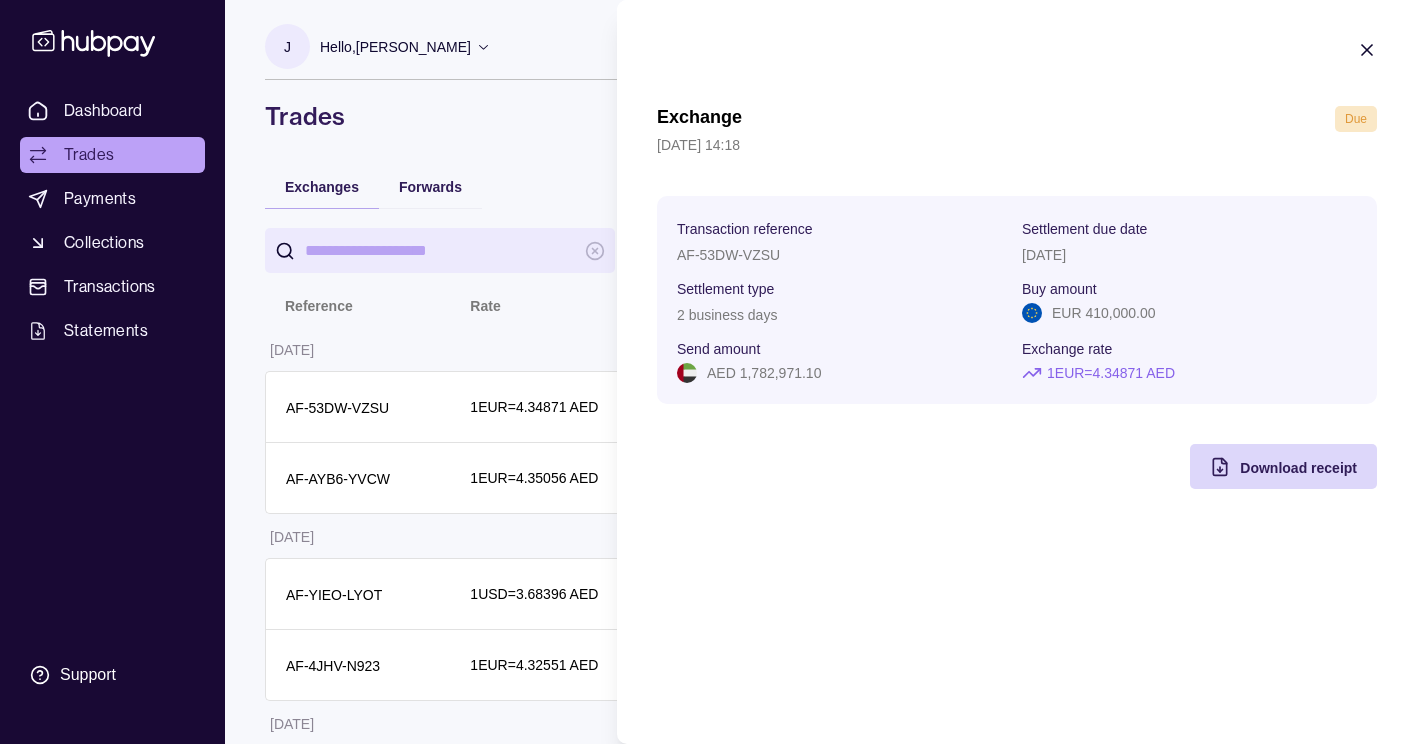 click on "AED 1,782,971.10" at bounding box center (764, 373) 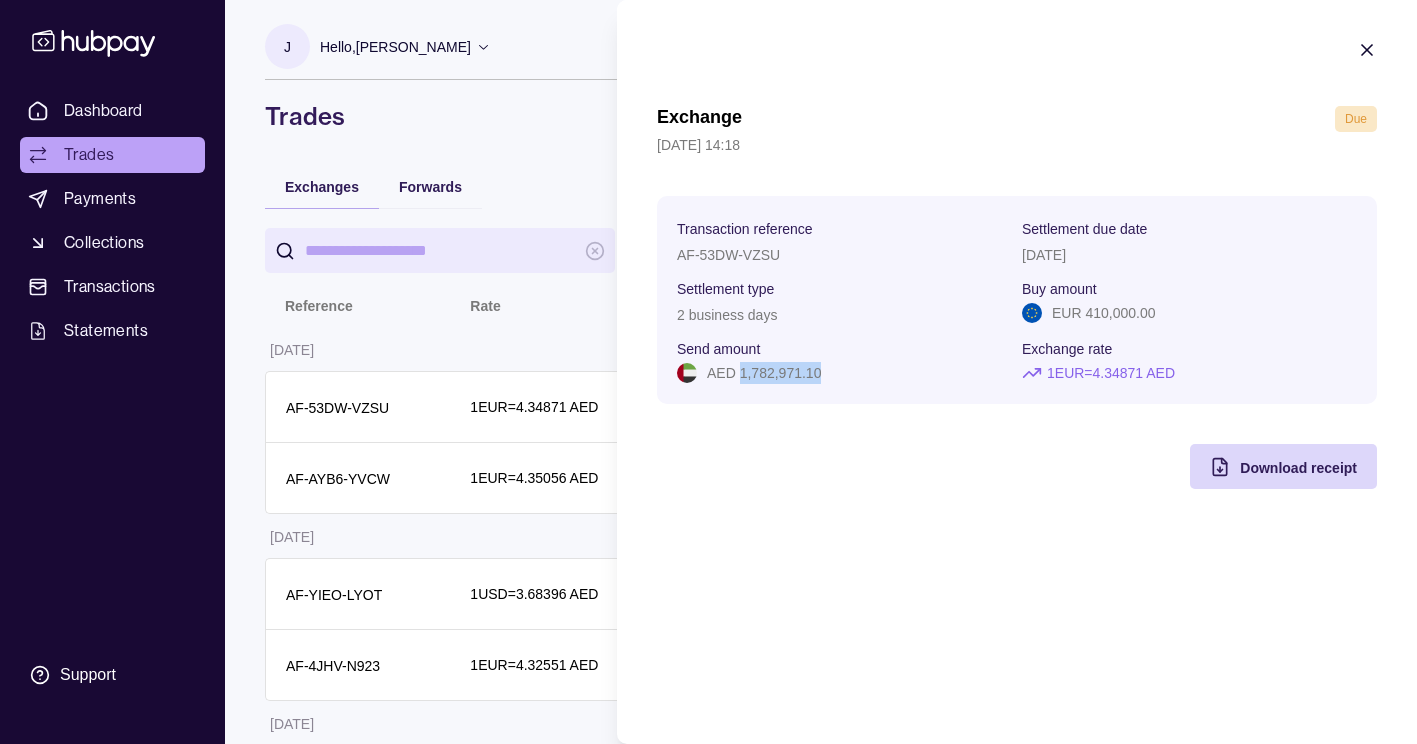 click on "AED 1,782,971.10" at bounding box center (764, 373) 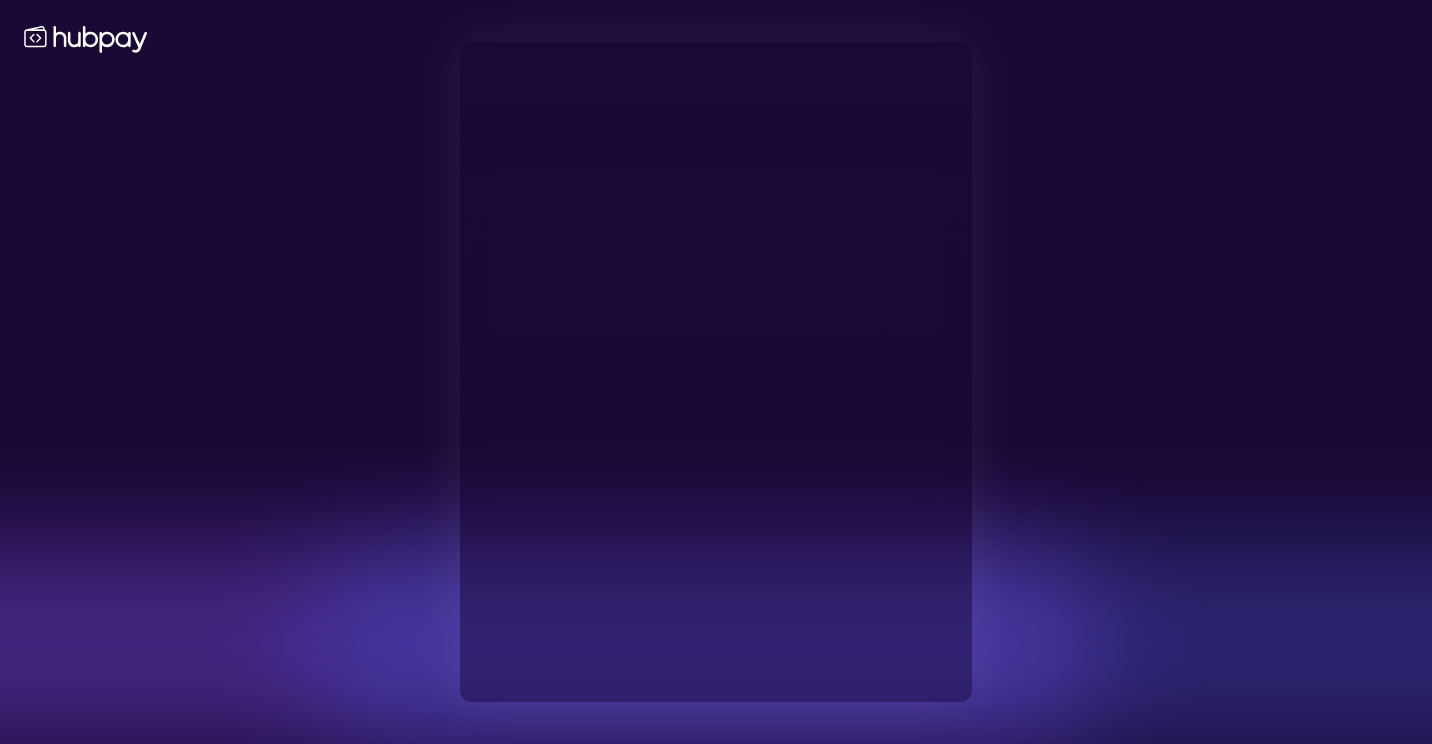 type on "**********" 